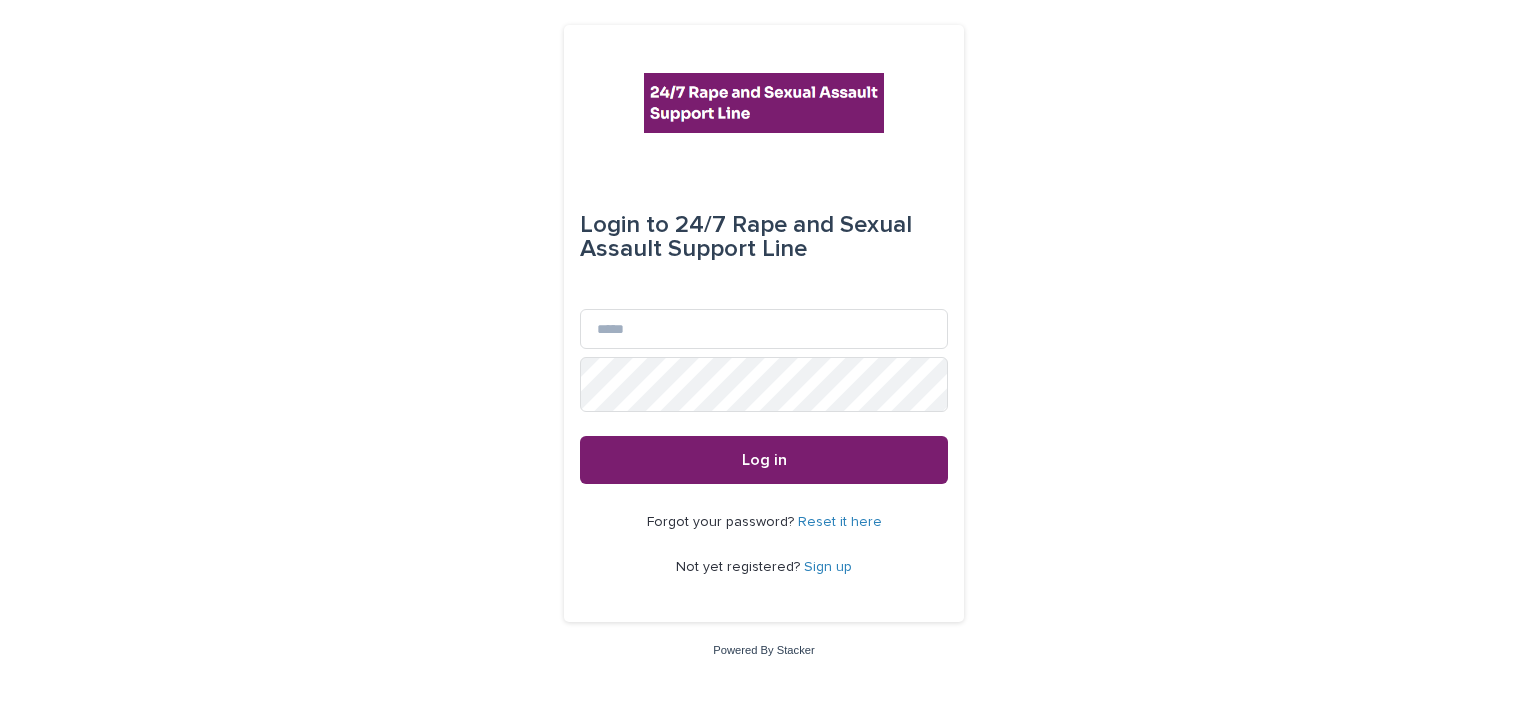 scroll, scrollTop: 0, scrollLeft: 0, axis: both 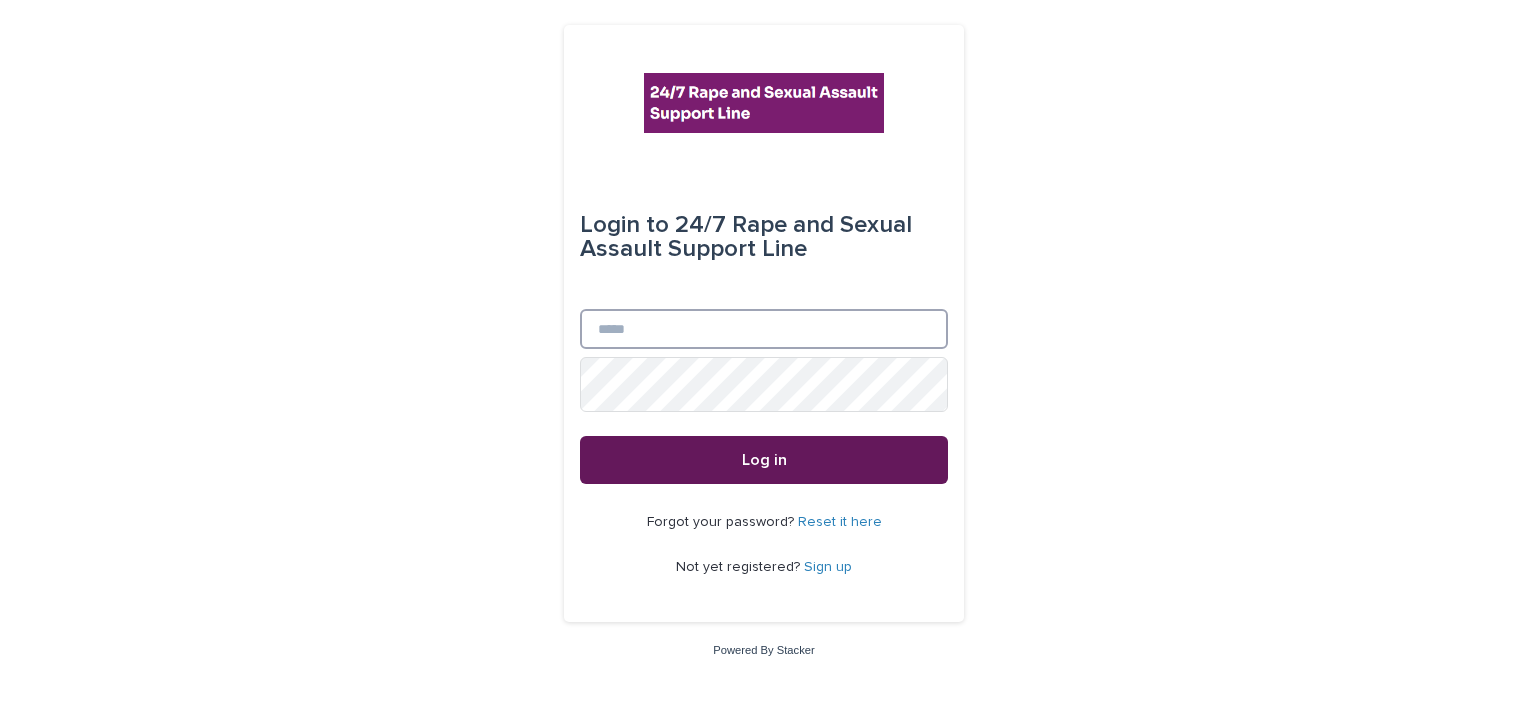 type on "**********" 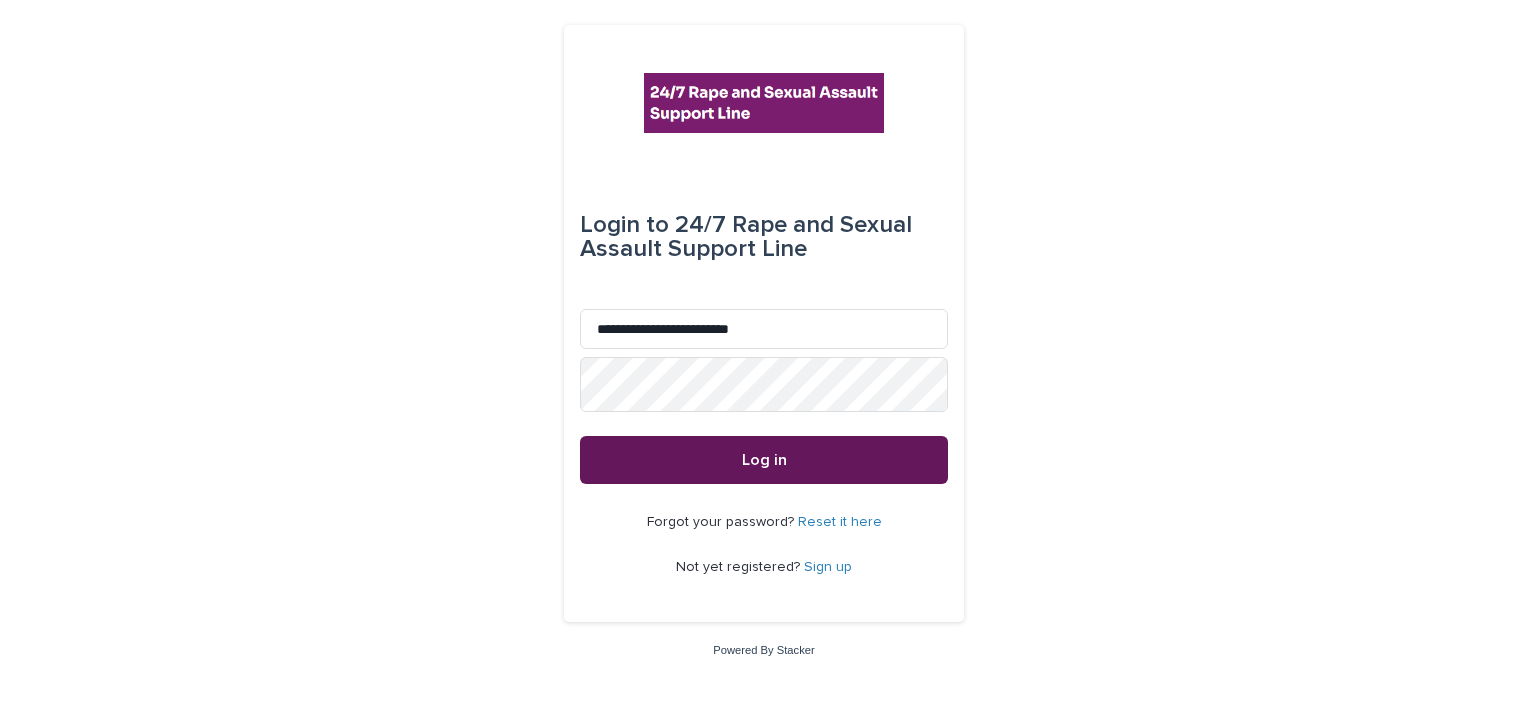 click on "Log in" at bounding box center (764, 460) 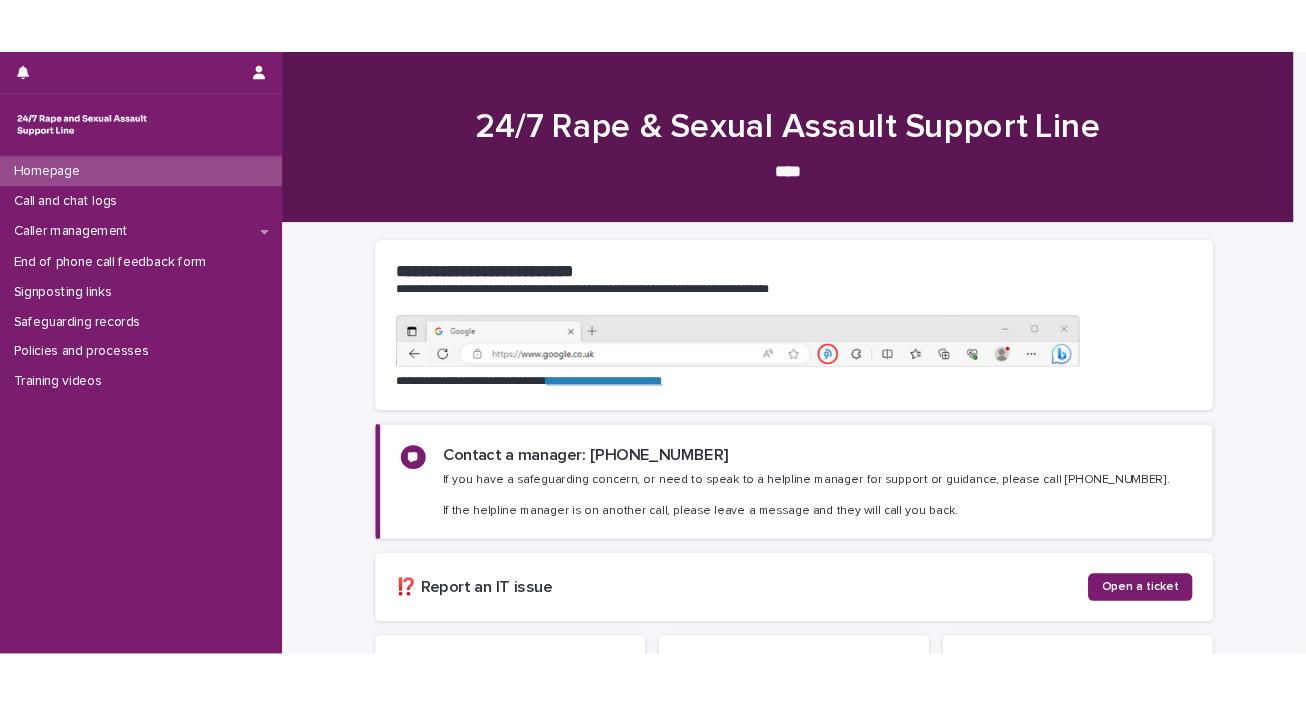 scroll, scrollTop: 0, scrollLeft: 0, axis: both 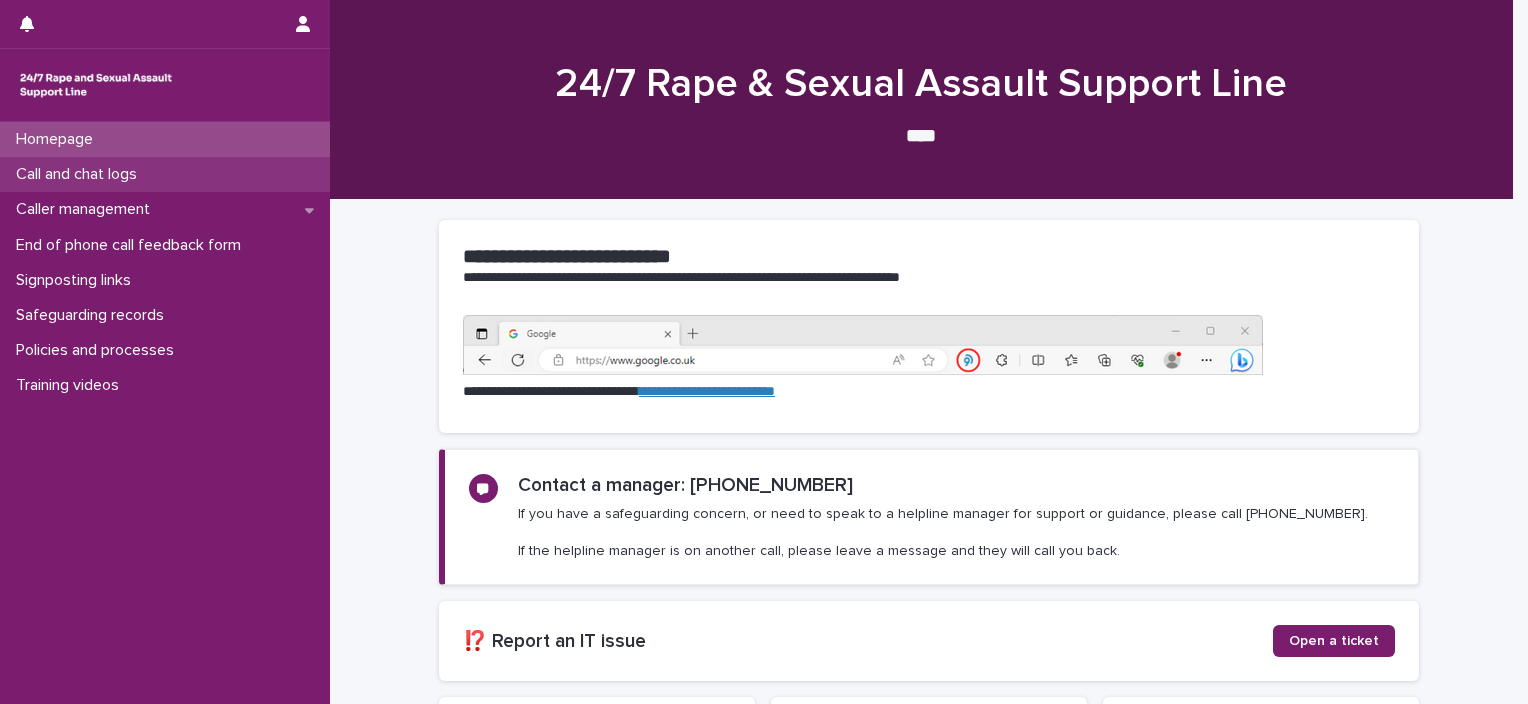 click on "Call and chat logs" at bounding box center [165, 174] 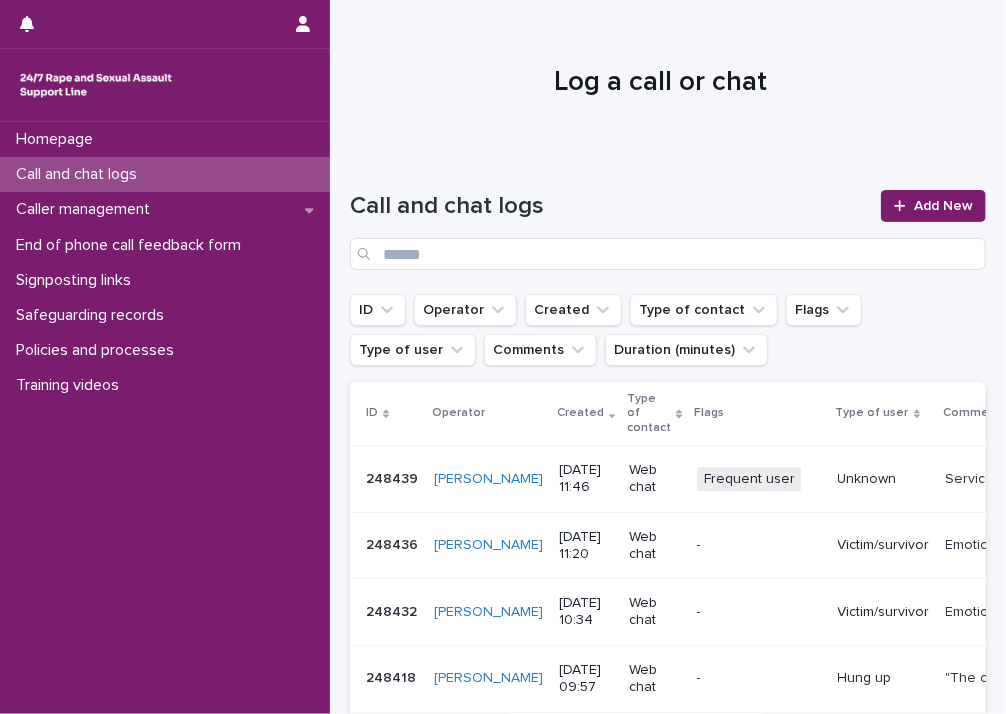 drag, startPoint x: 386, startPoint y: 38, endPoint x: 403, endPoint y: 75, distance: 40.718548 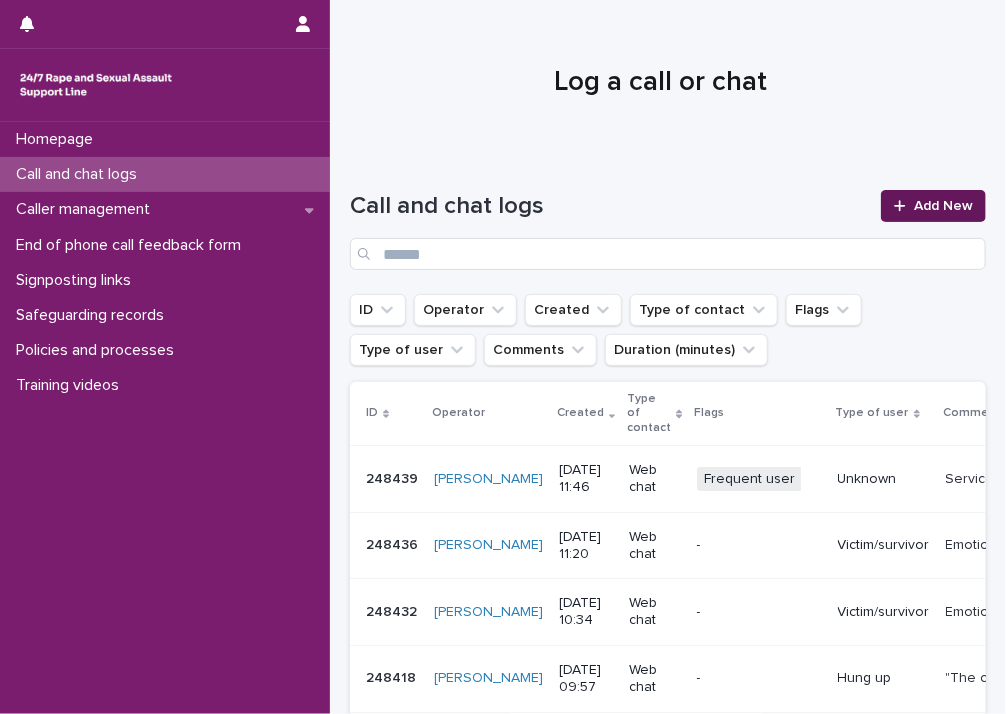 click on "Add New" at bounding box center (943, 206) 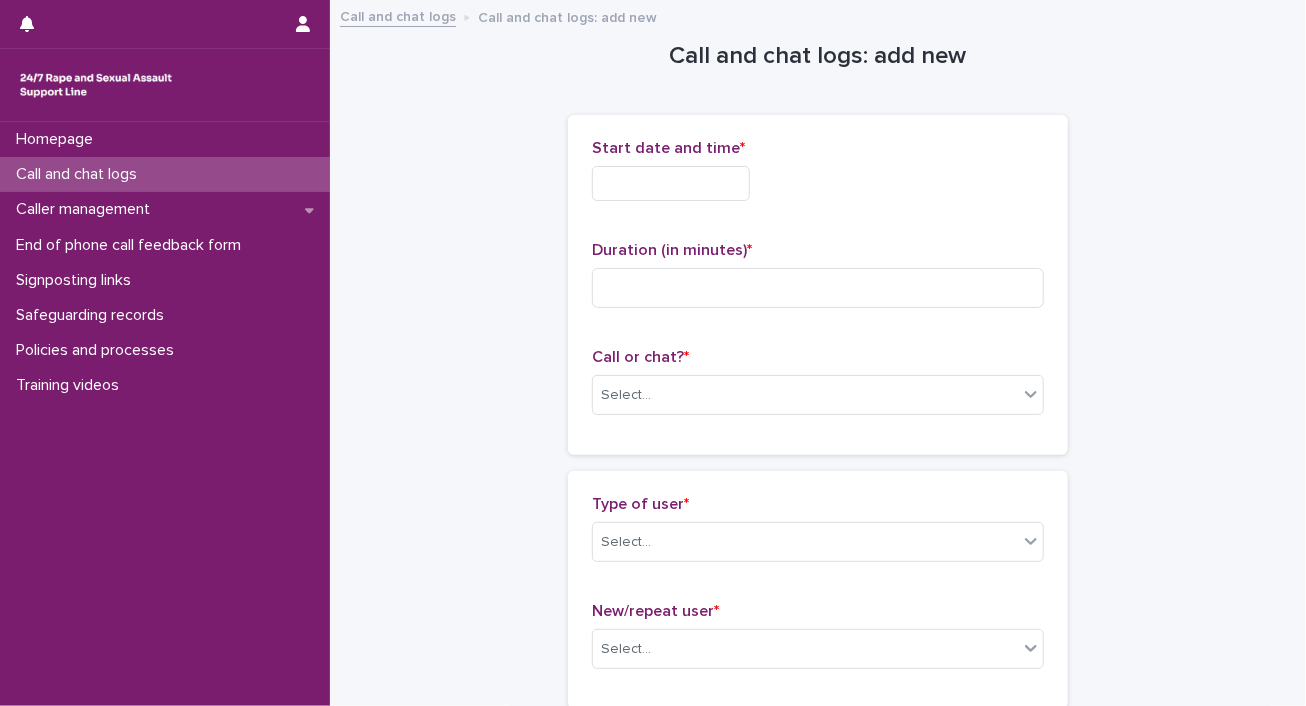 click at bounding box center [671, 183] 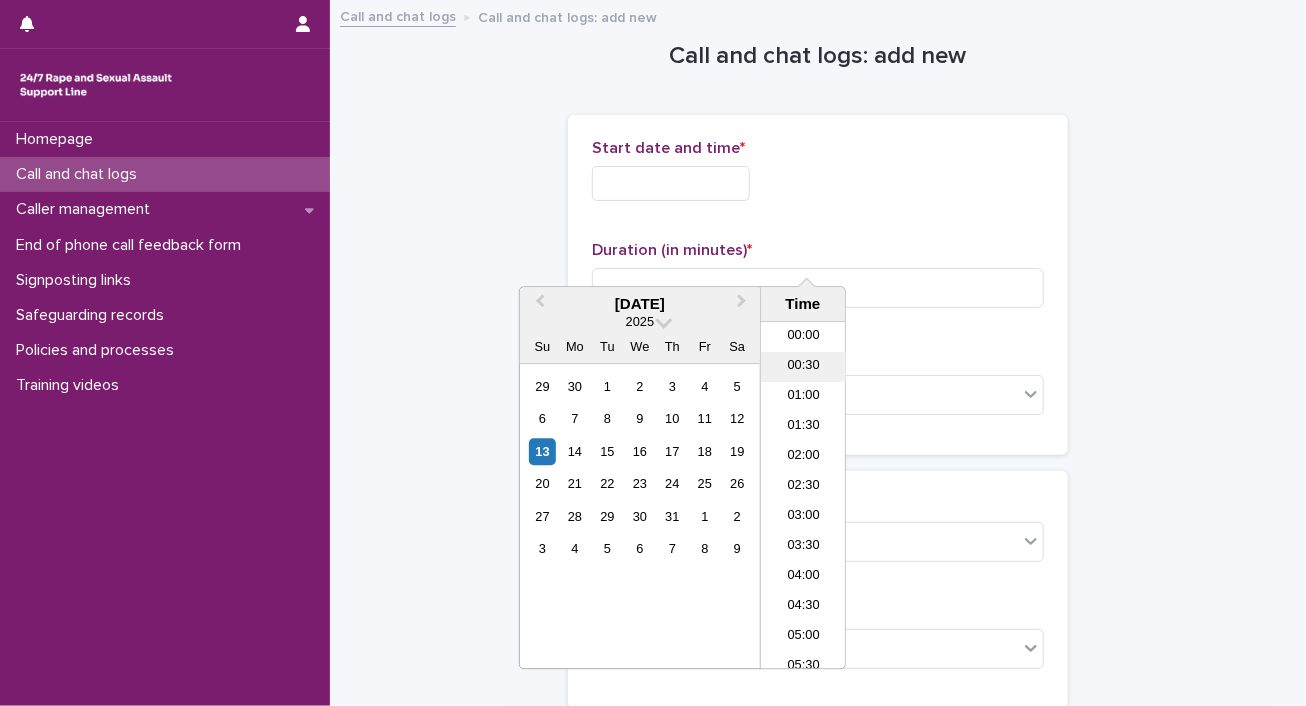 click on "00:30" at bounding box center (803, 368) 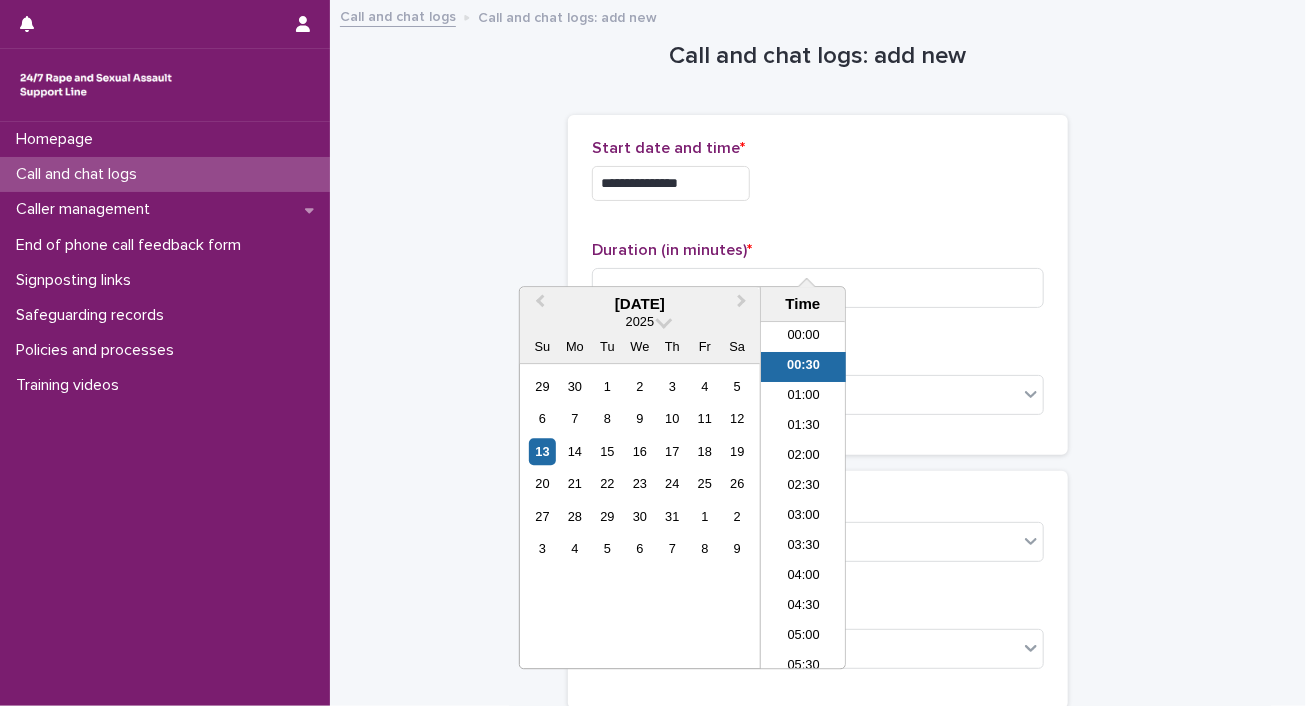 click on "**********" at bounding box center [671, 183] 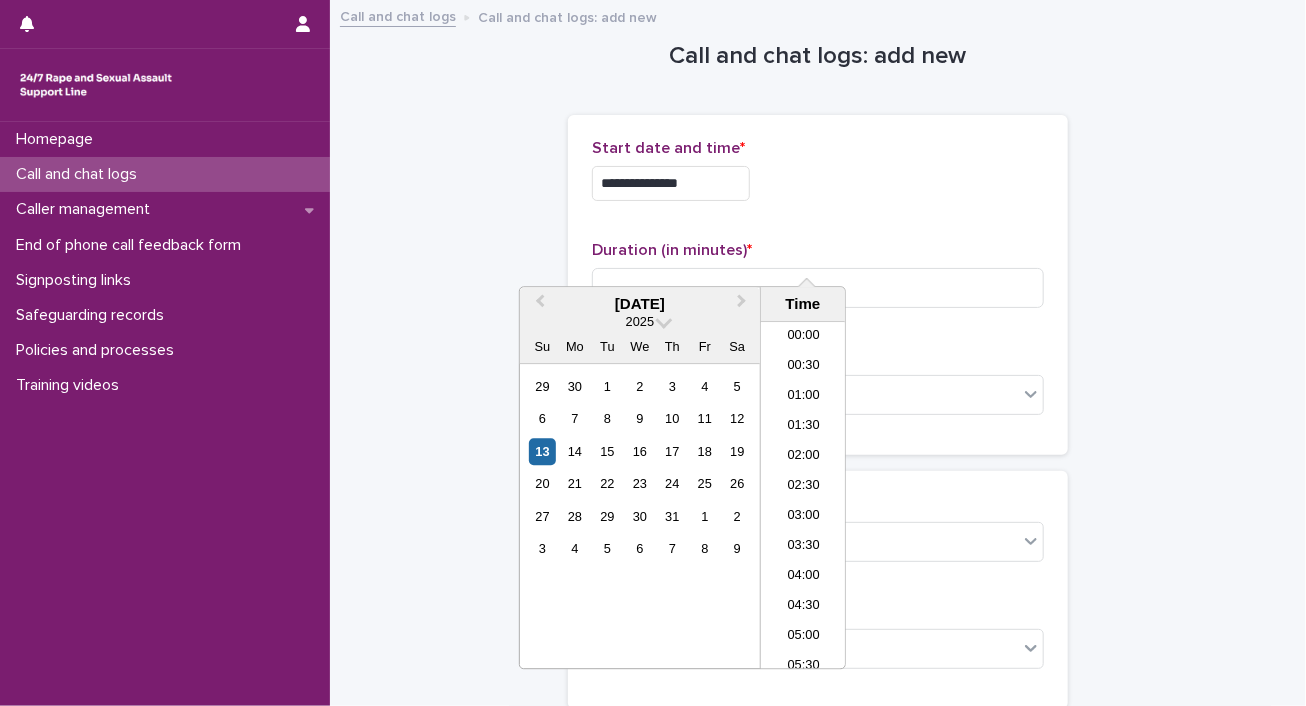 type on "**********" 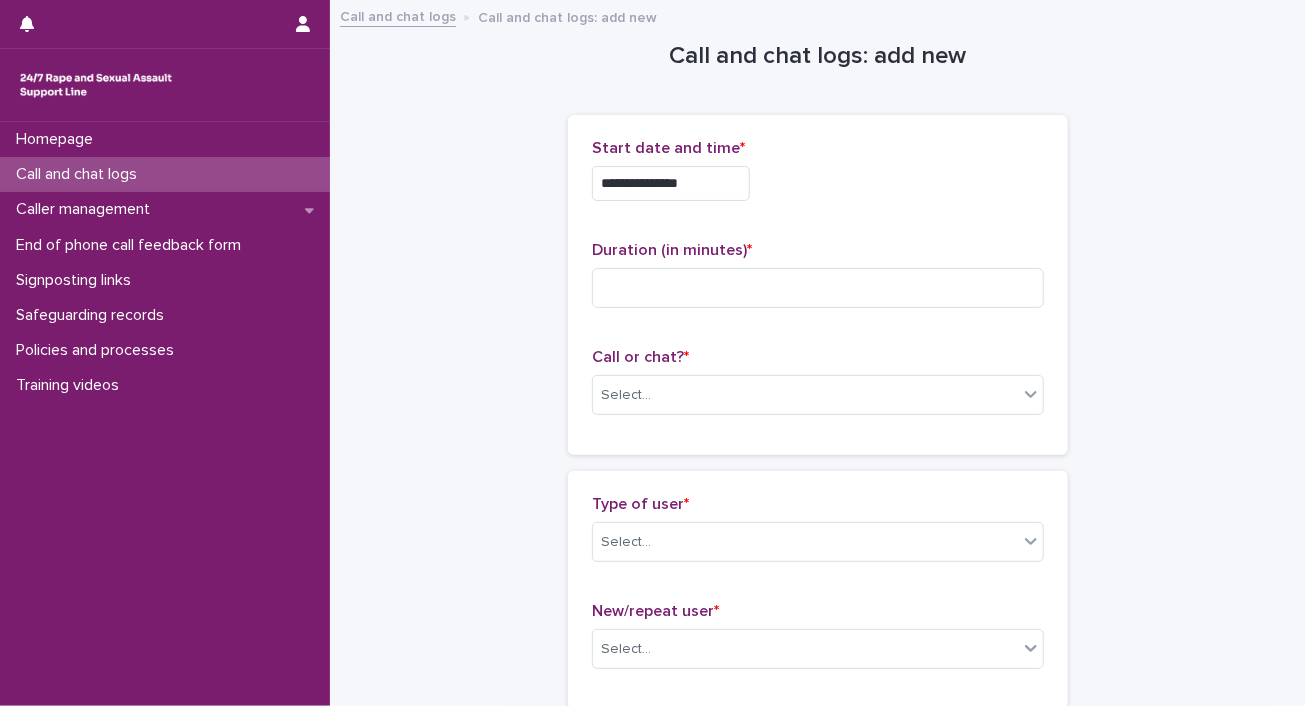 click on "**********" at bounding box center (818, 285) 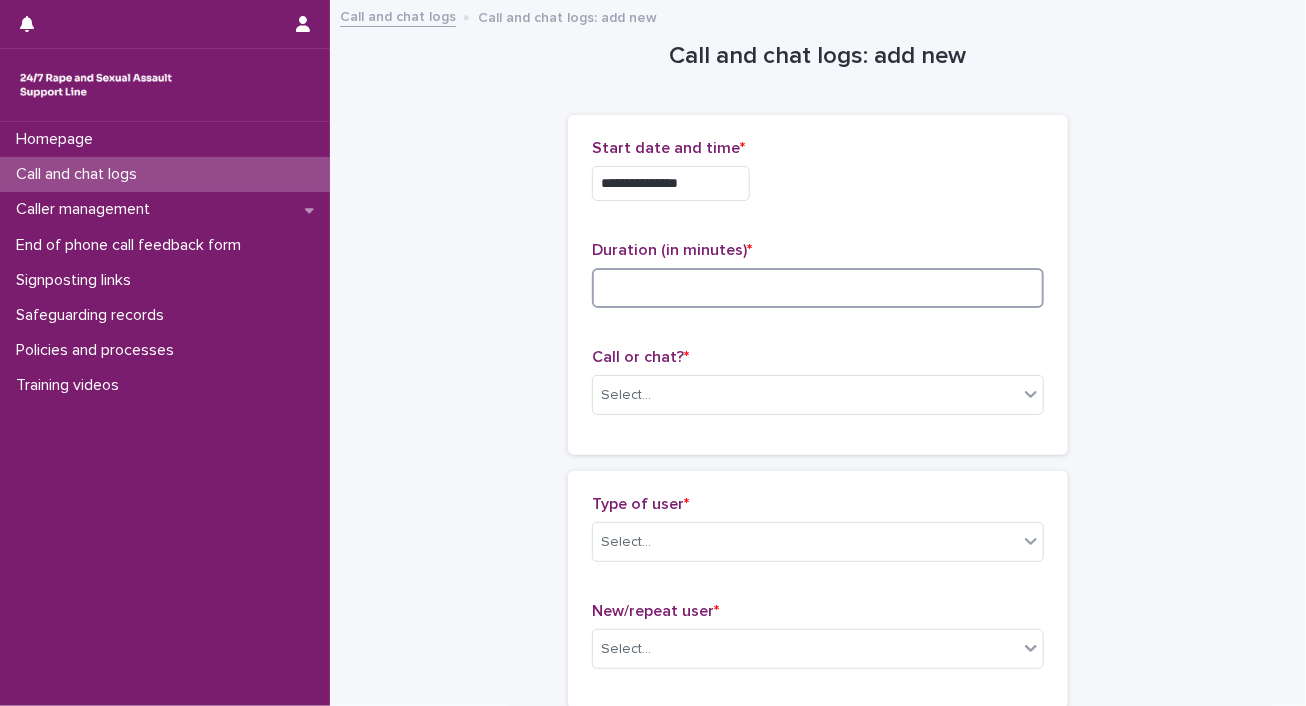 click at bounding box center (818, 288) 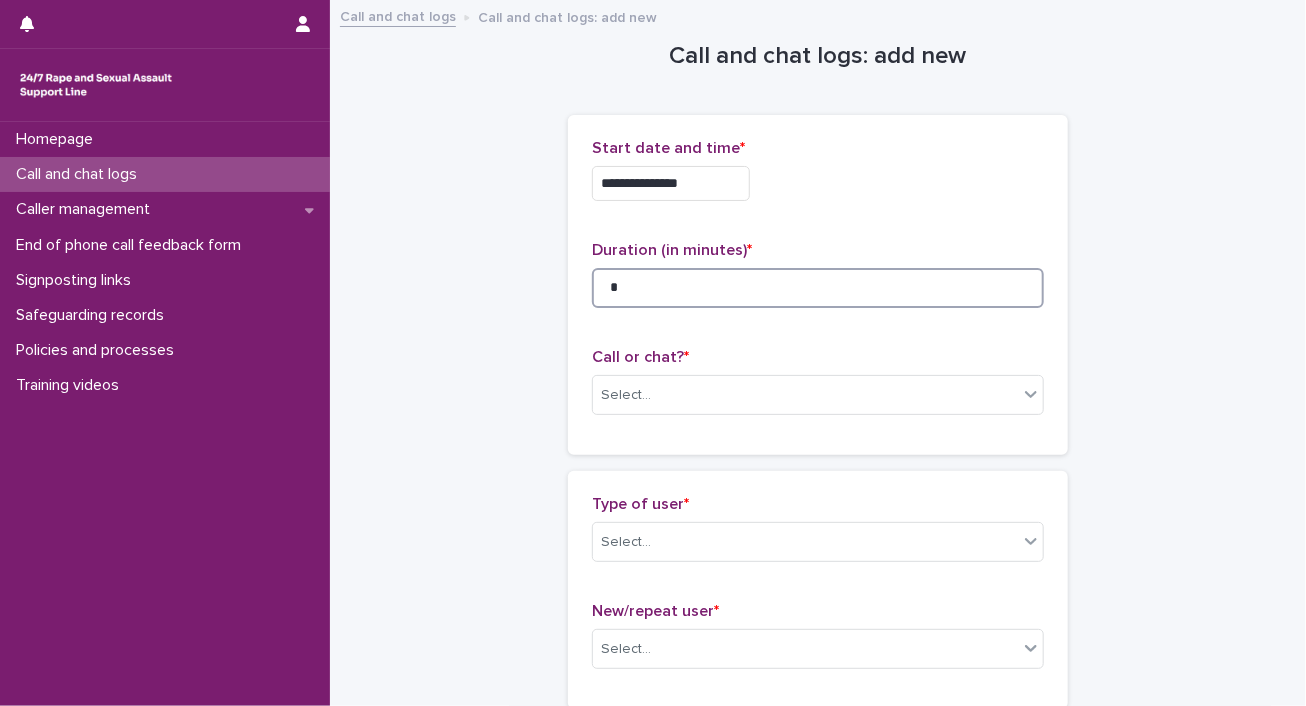 type on "*" 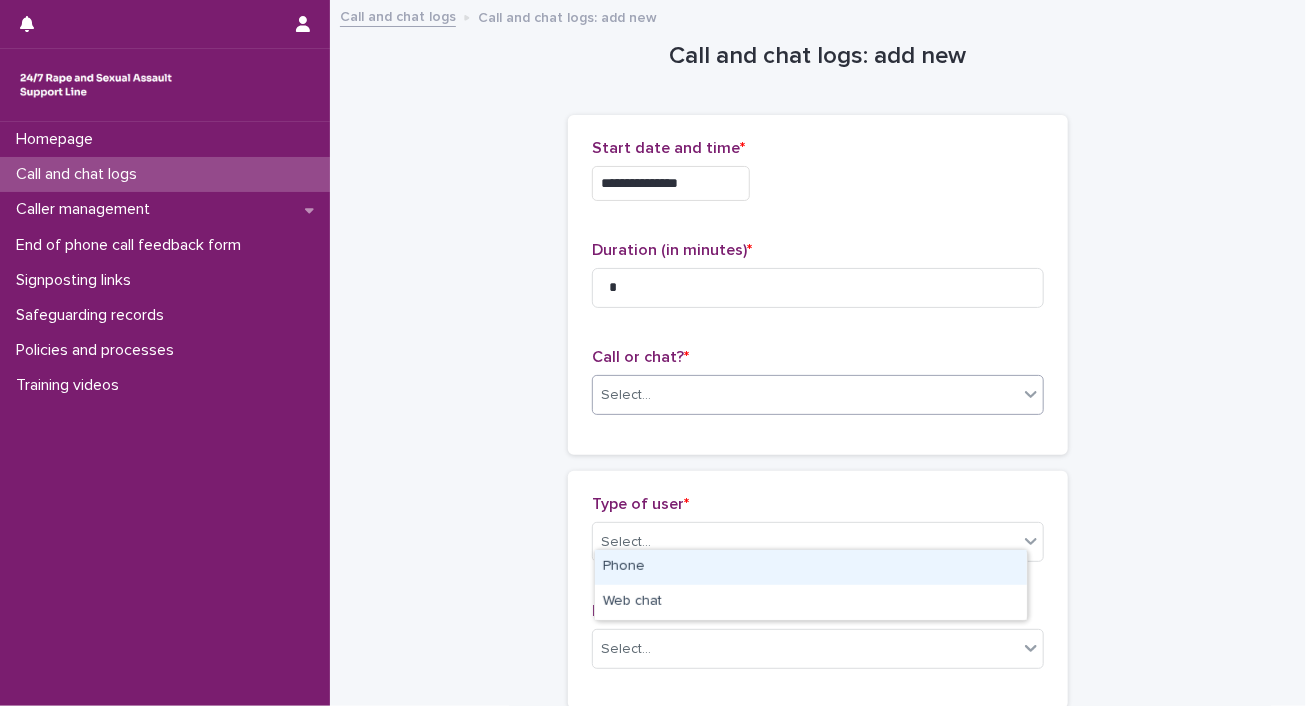 click on "Select..." at bounding box center [805, 395] 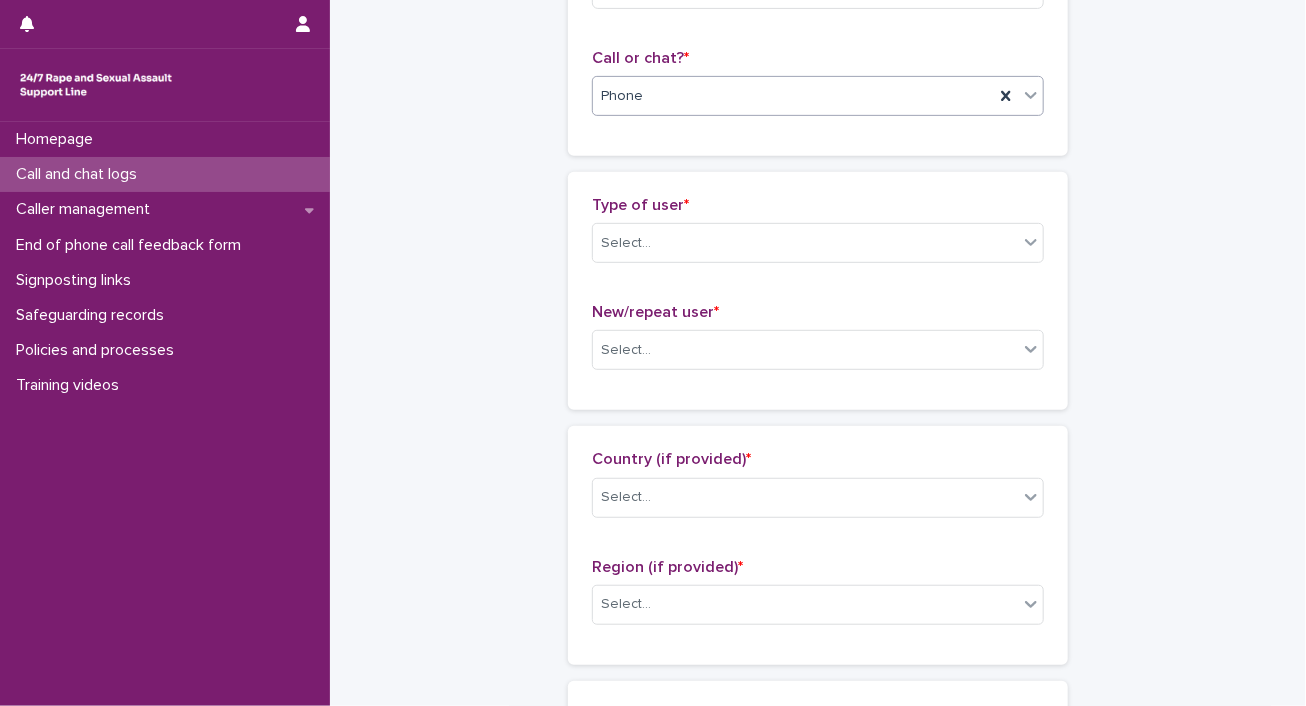 scroll, scrollTop: 326, scrollLeft: 0, axis: vertical 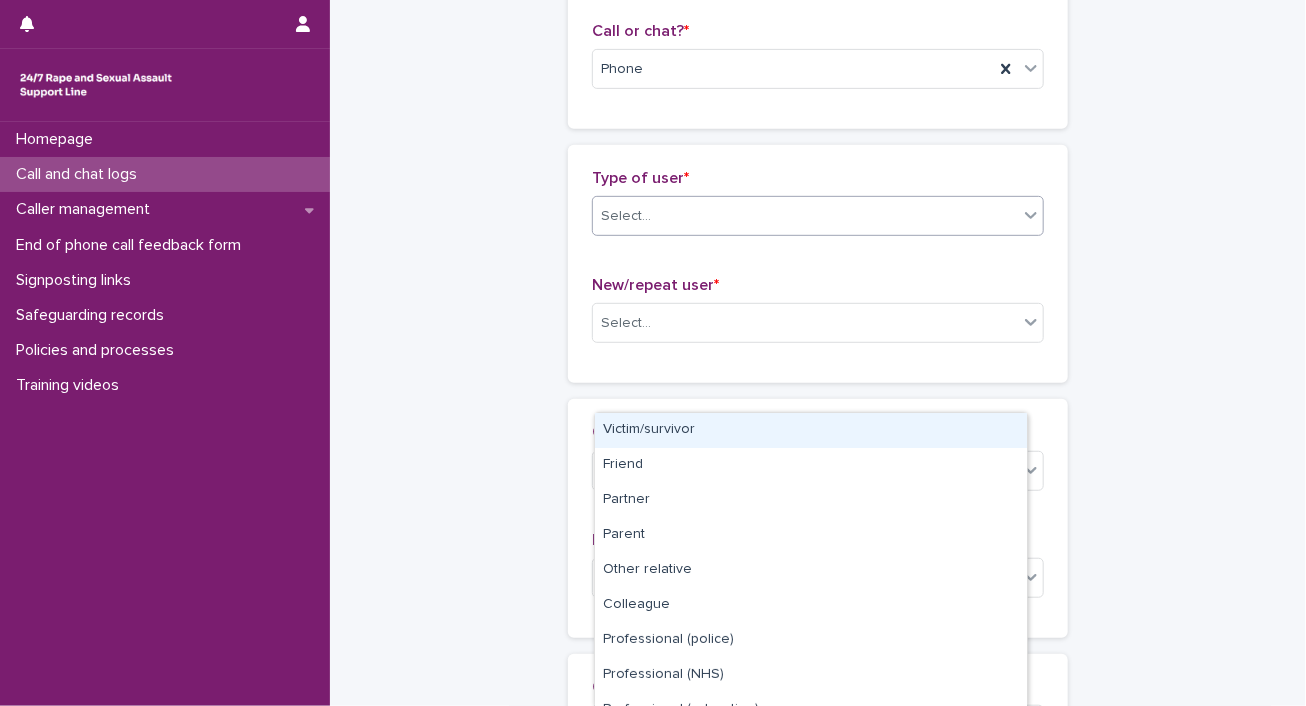 click on "Select..." at bounding box center [805, 216] 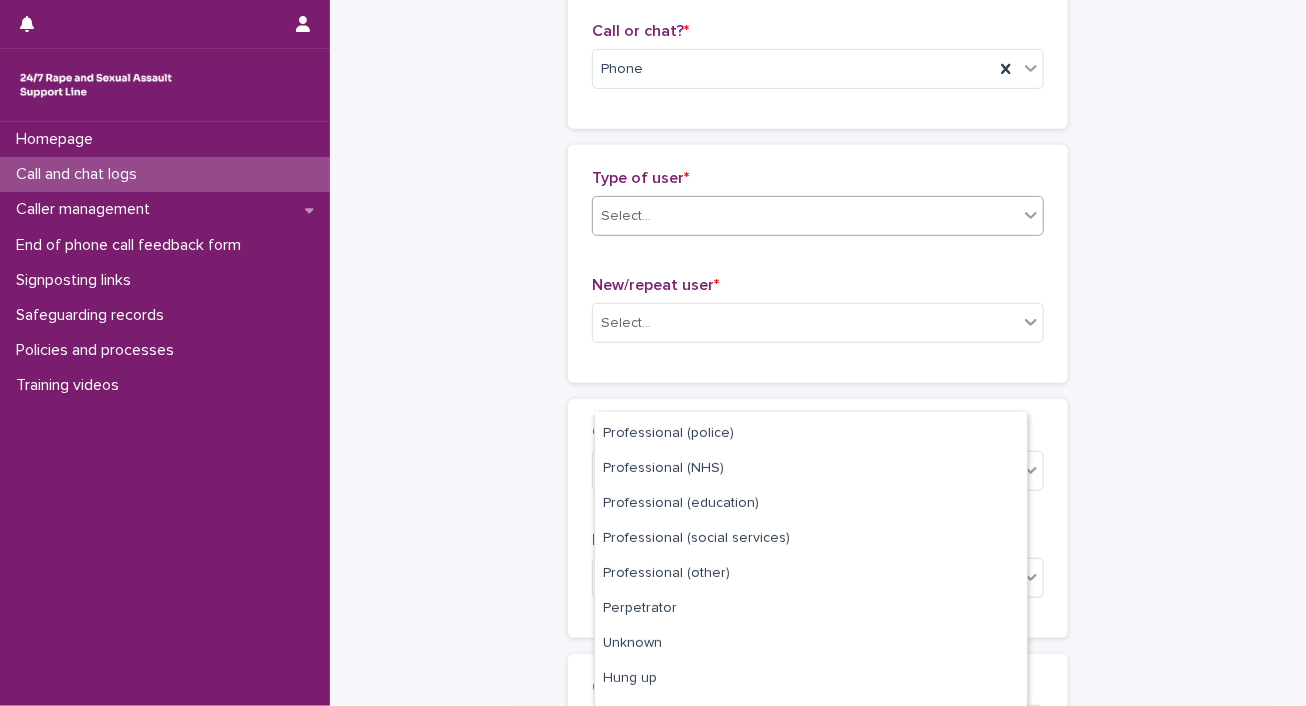 scroll, scrollTop: 230, scrollLeft: 0, axis: vertical 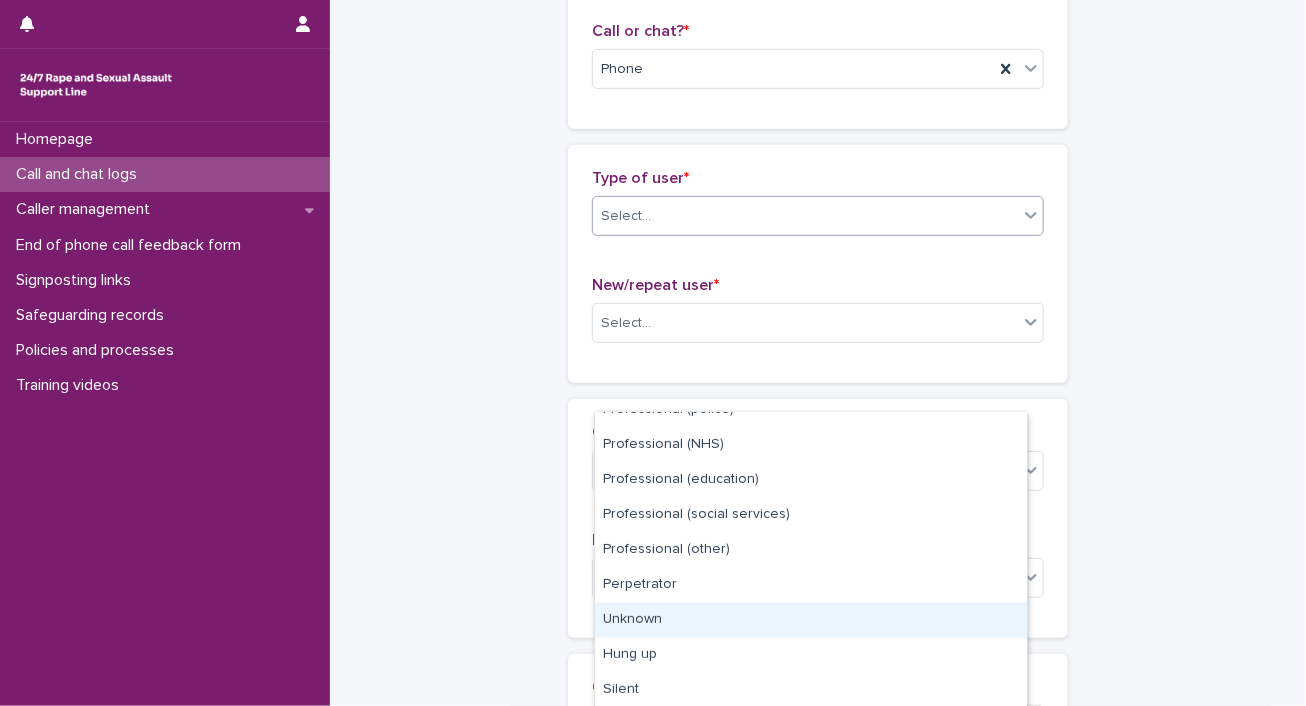 click on "Unknown" at bounding box center (811, 620) 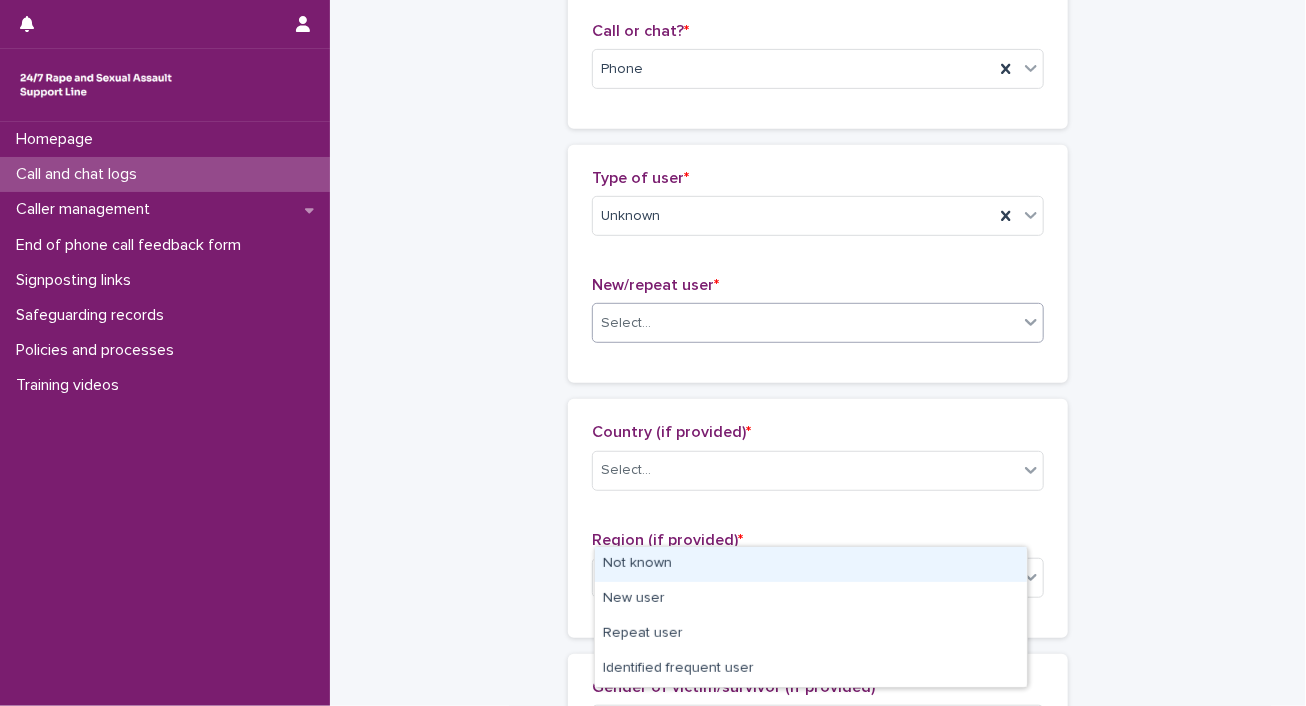 click on "Select..." at bounding box center (818, 323) 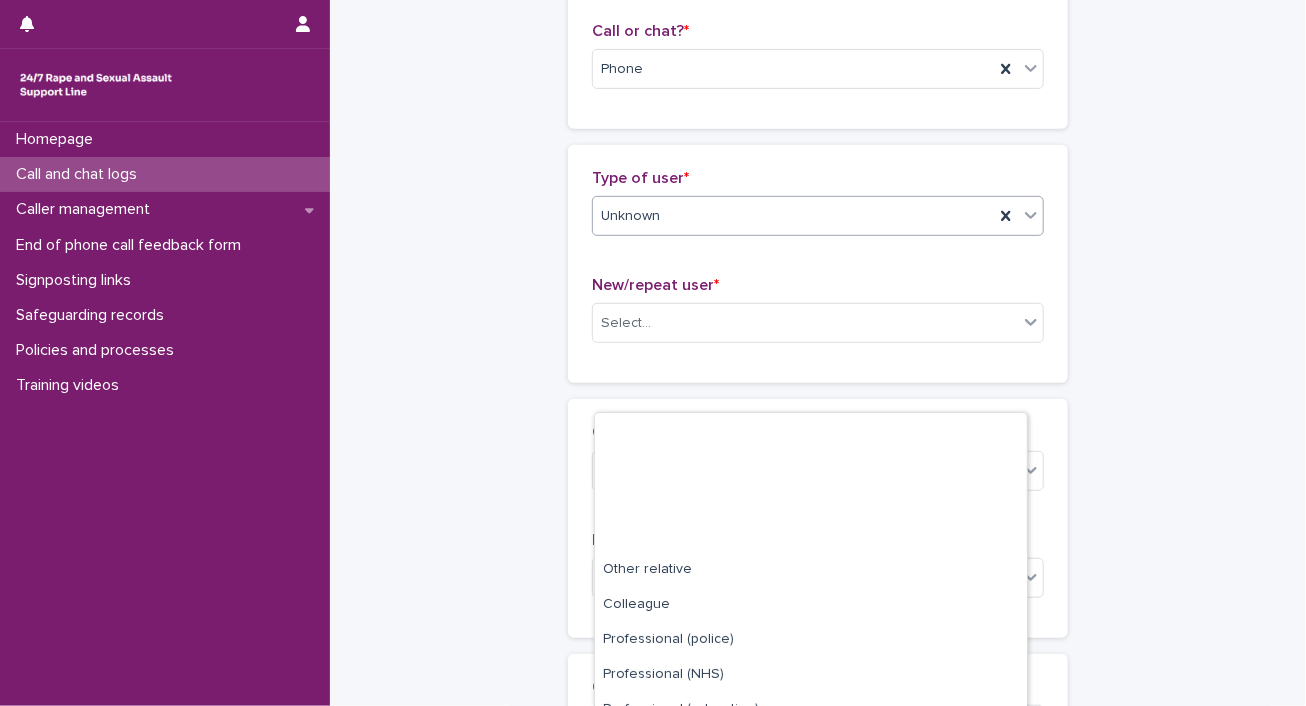 click on "Unknown" at bounding box center [793, 216] 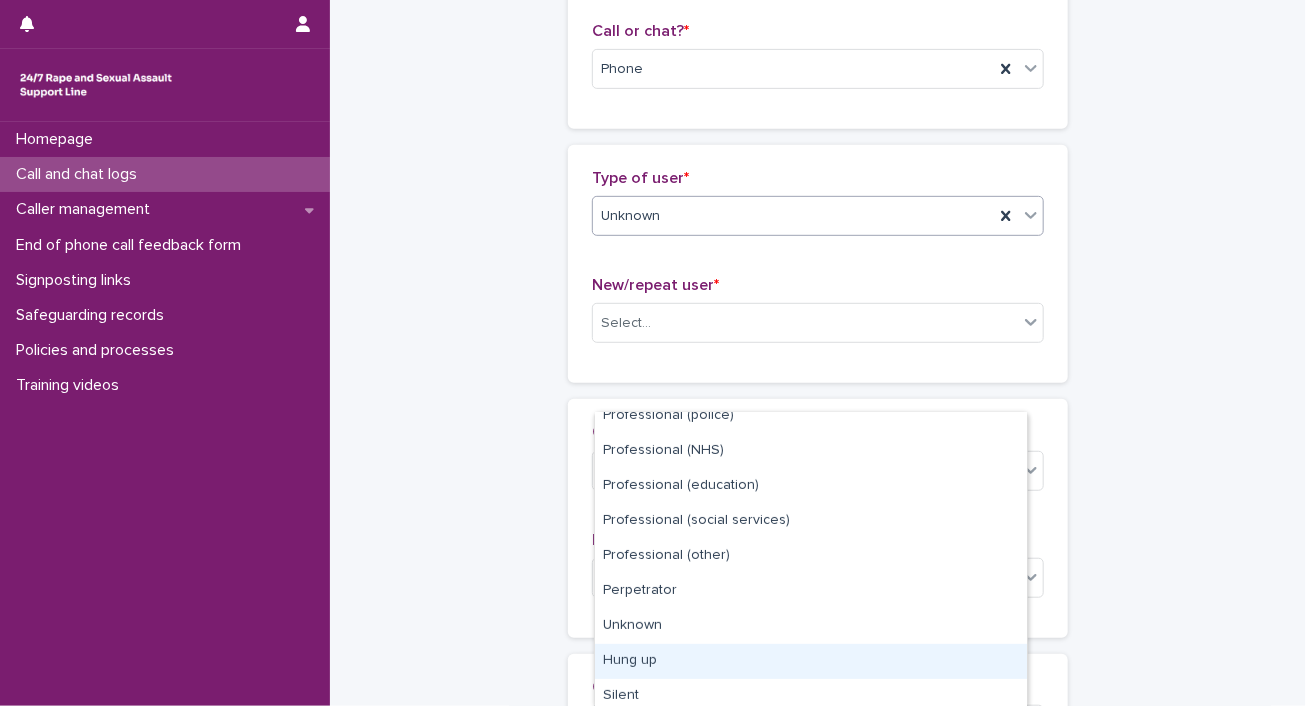 click on "Hung up" at bounding box center (811, 661) 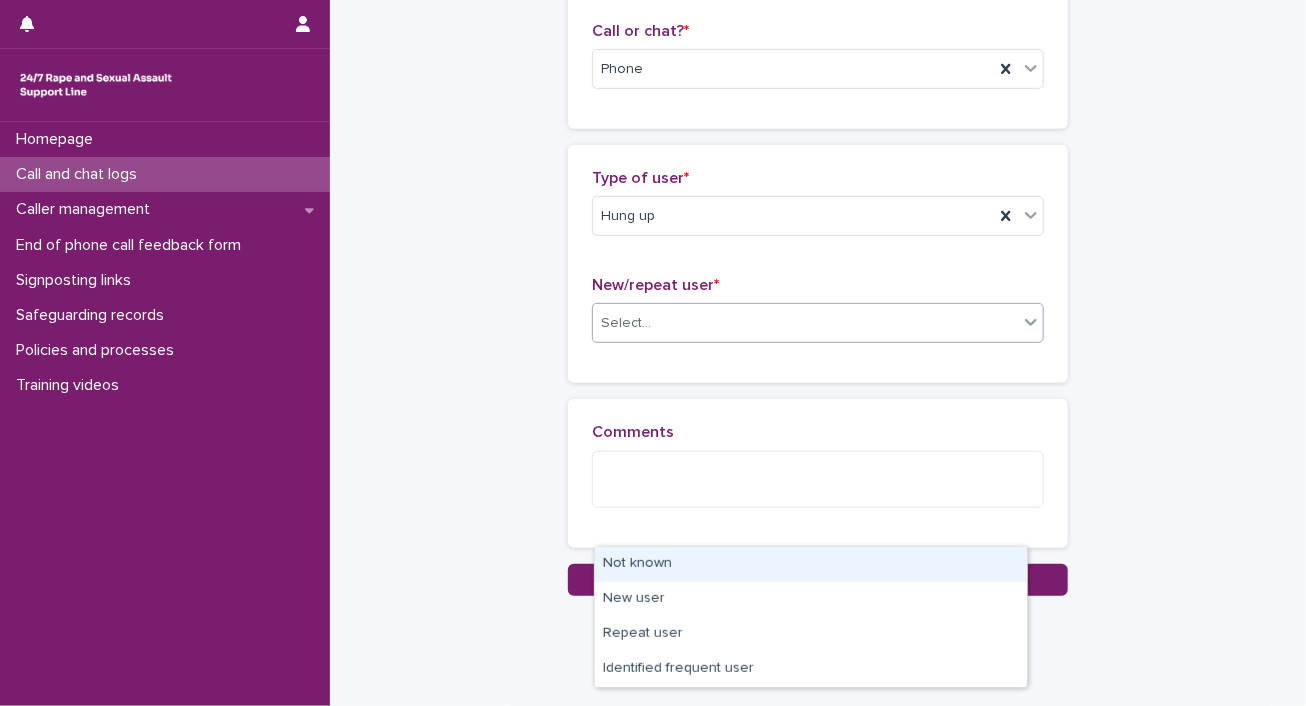 click on "Select..." at bounding box center [805, 323] 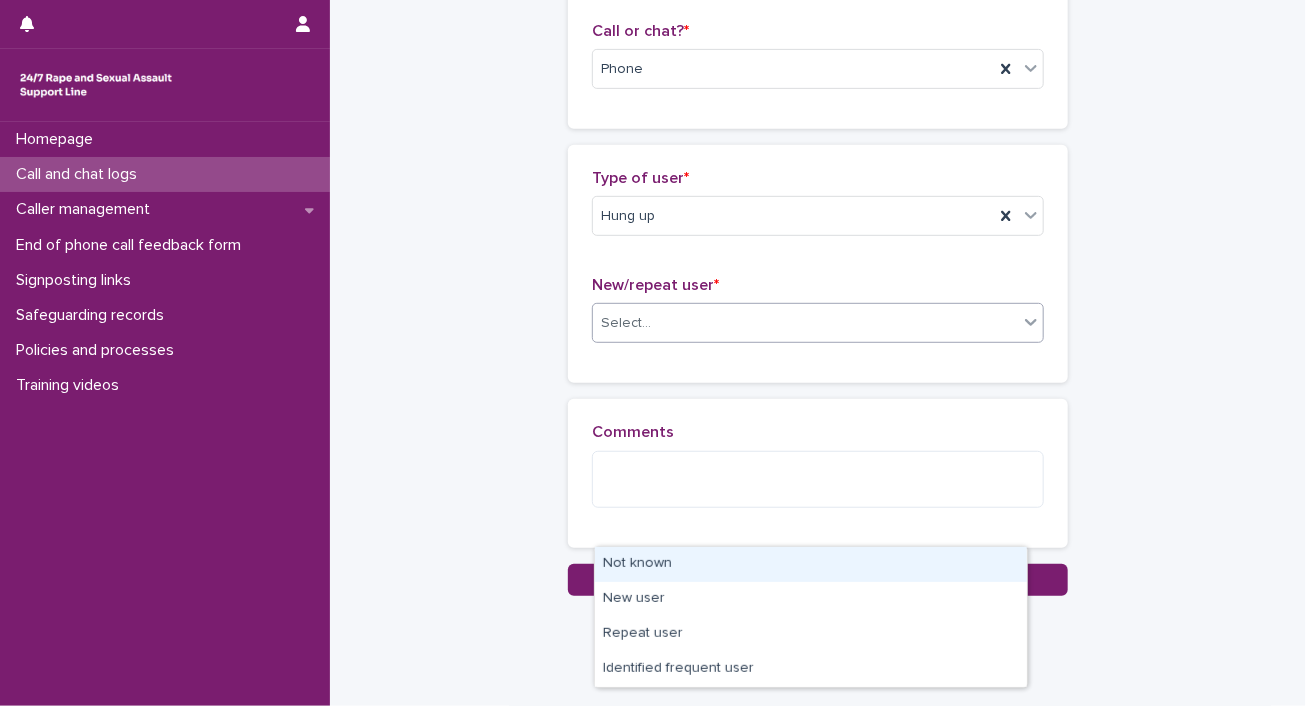 click on "Not known" at bounding box center (811, 564) 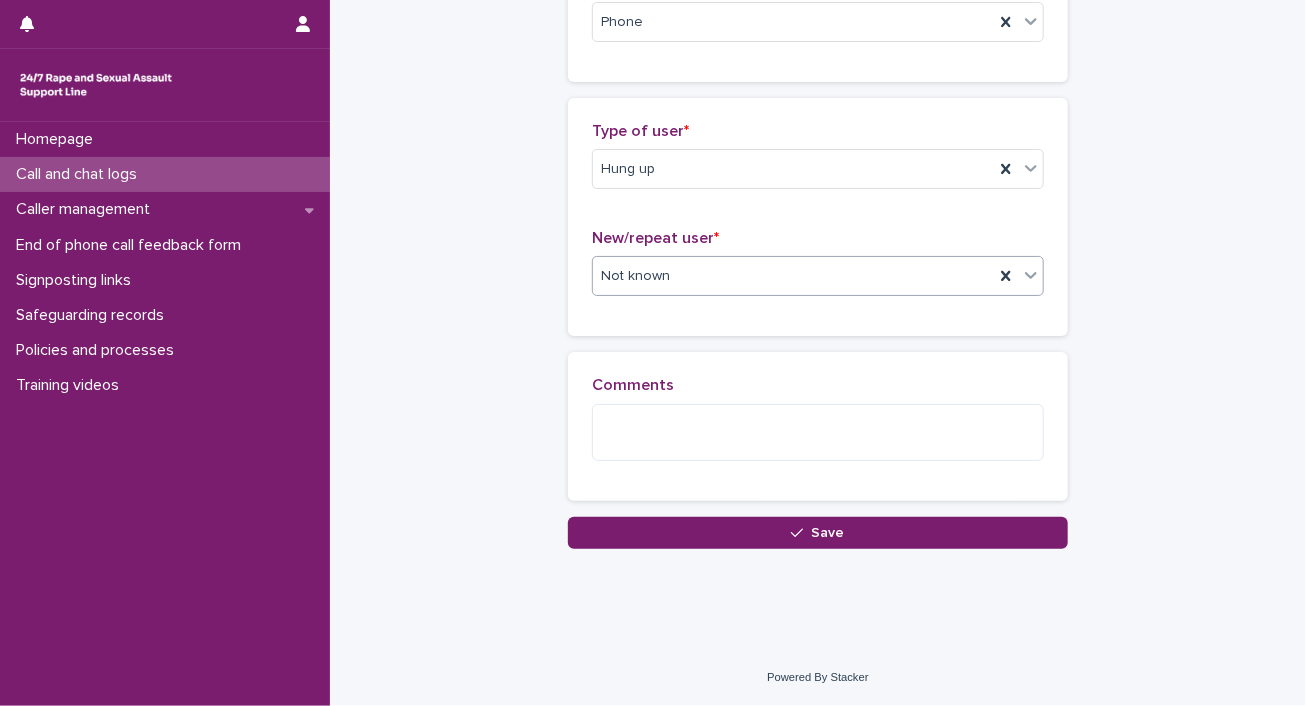 scroll, scrollTop: 643, scrollLeft: 0, axis: vertical 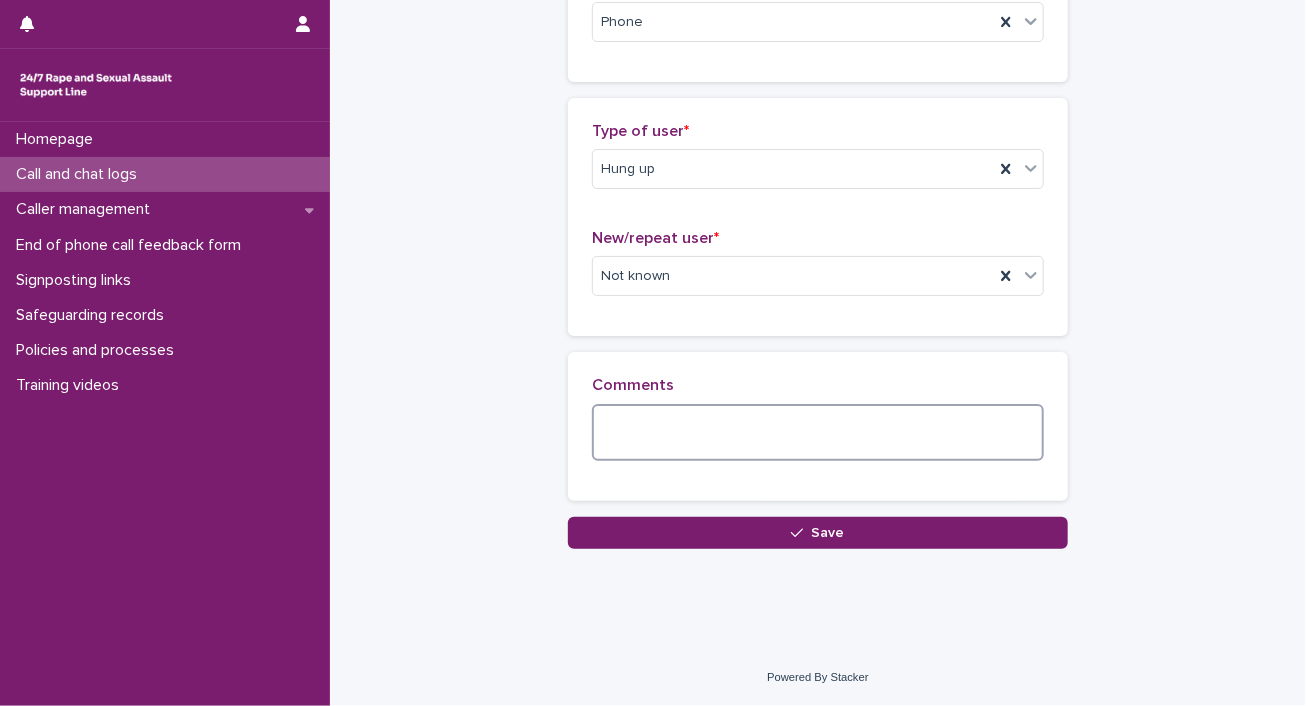 click at bounding box center (818, 433) 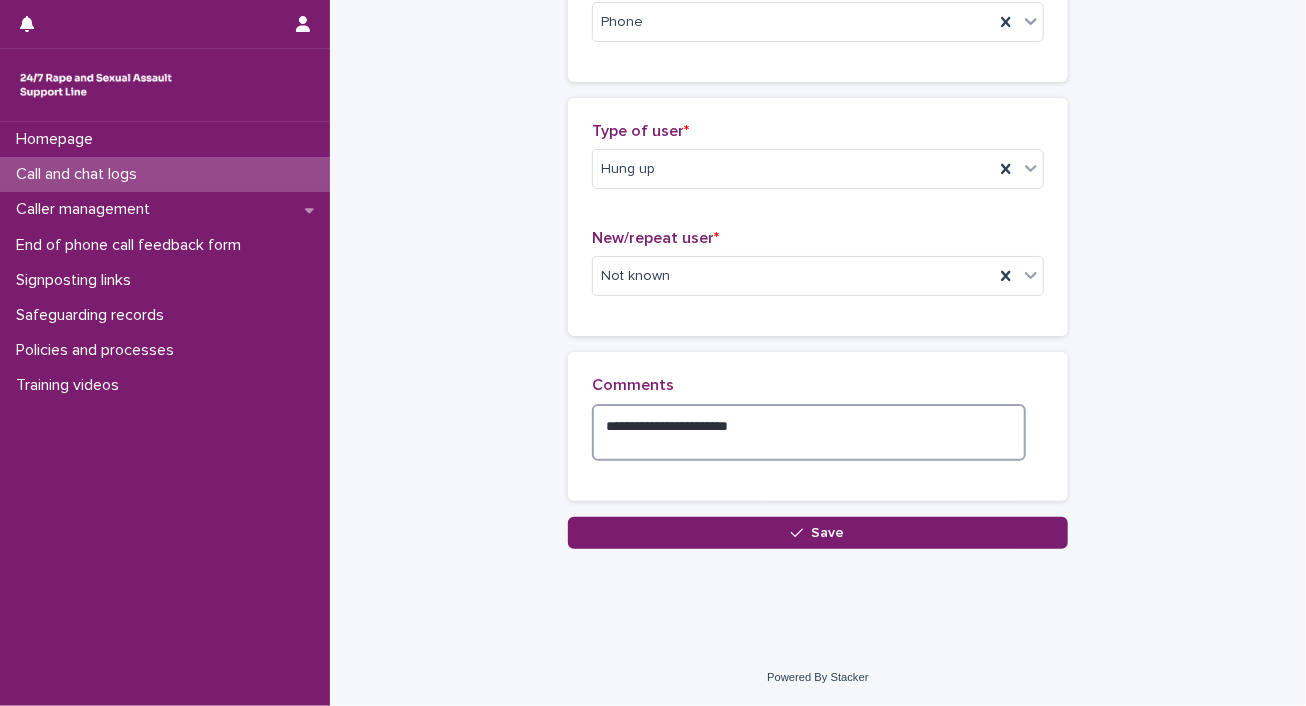 type on "**********" 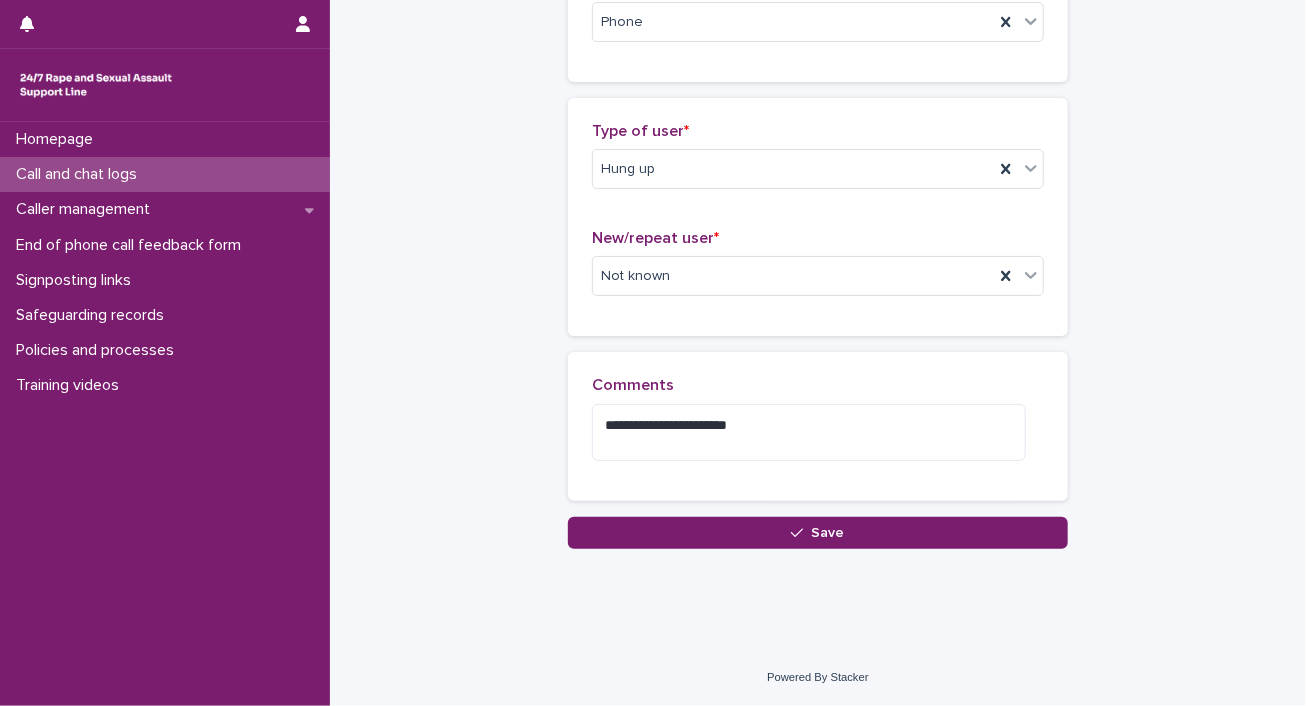 click on "**********" at bounding box center [818, 434] 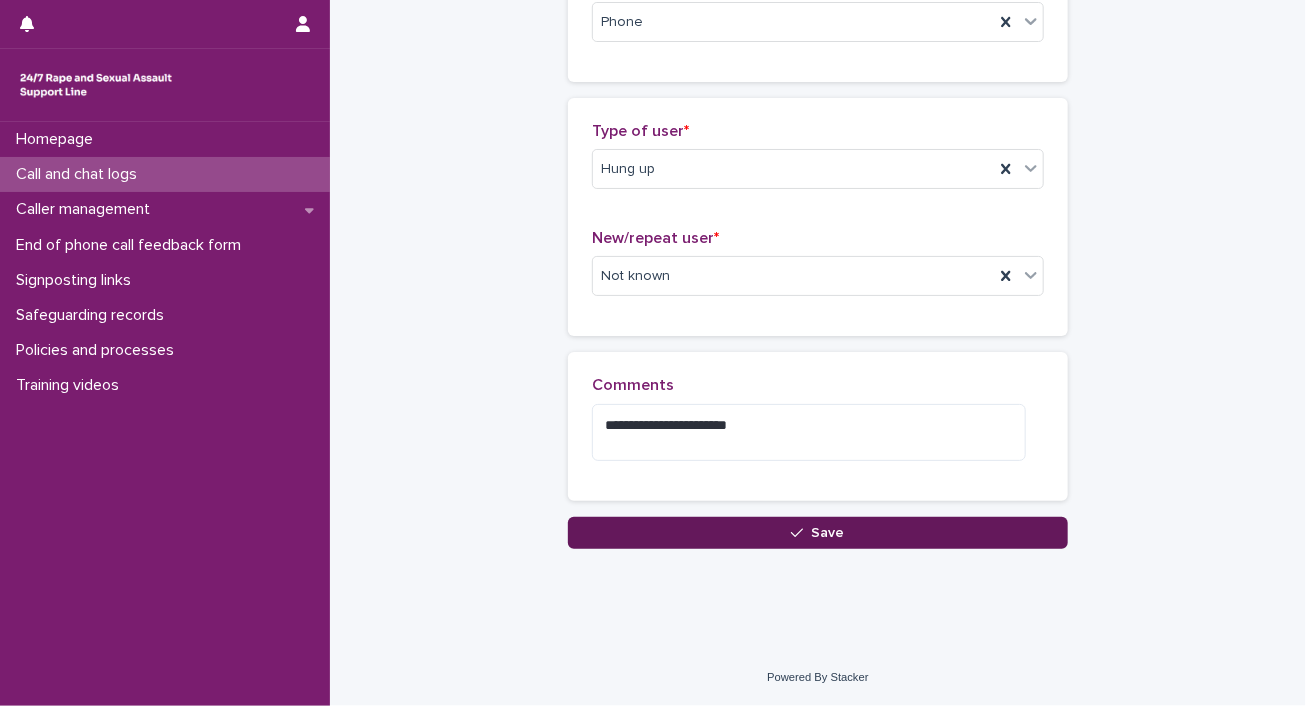 click on "Save" at bounding box center (818, 533) 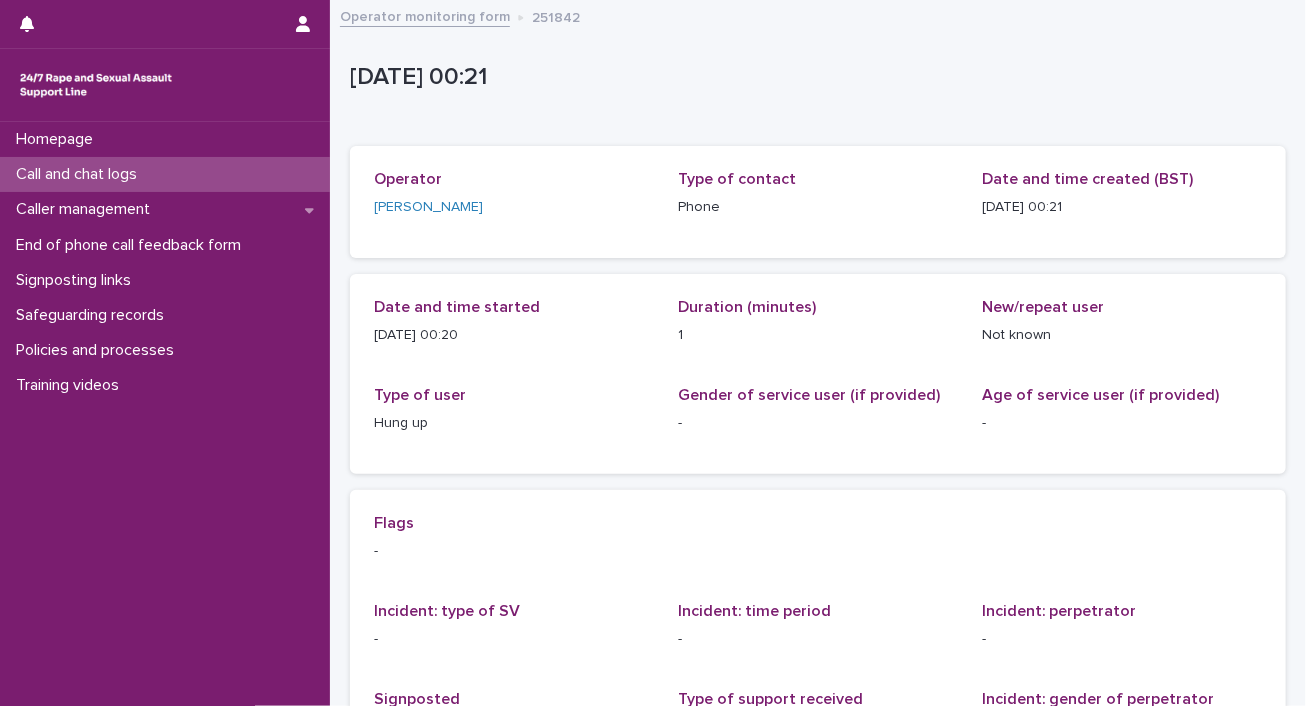 scroll, scrollTop: 2, scrollLeft: 0, axis: vertical 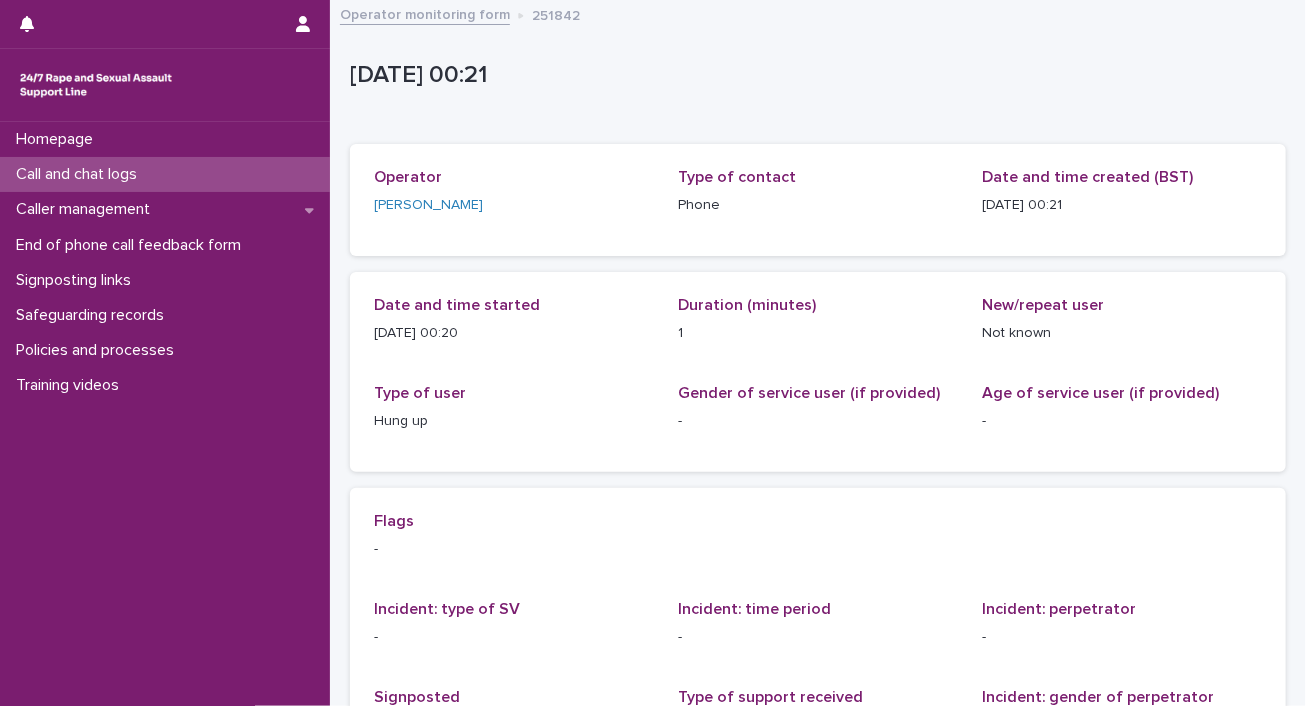 click on "Call and chat logs" at bounding box center [80, 174] 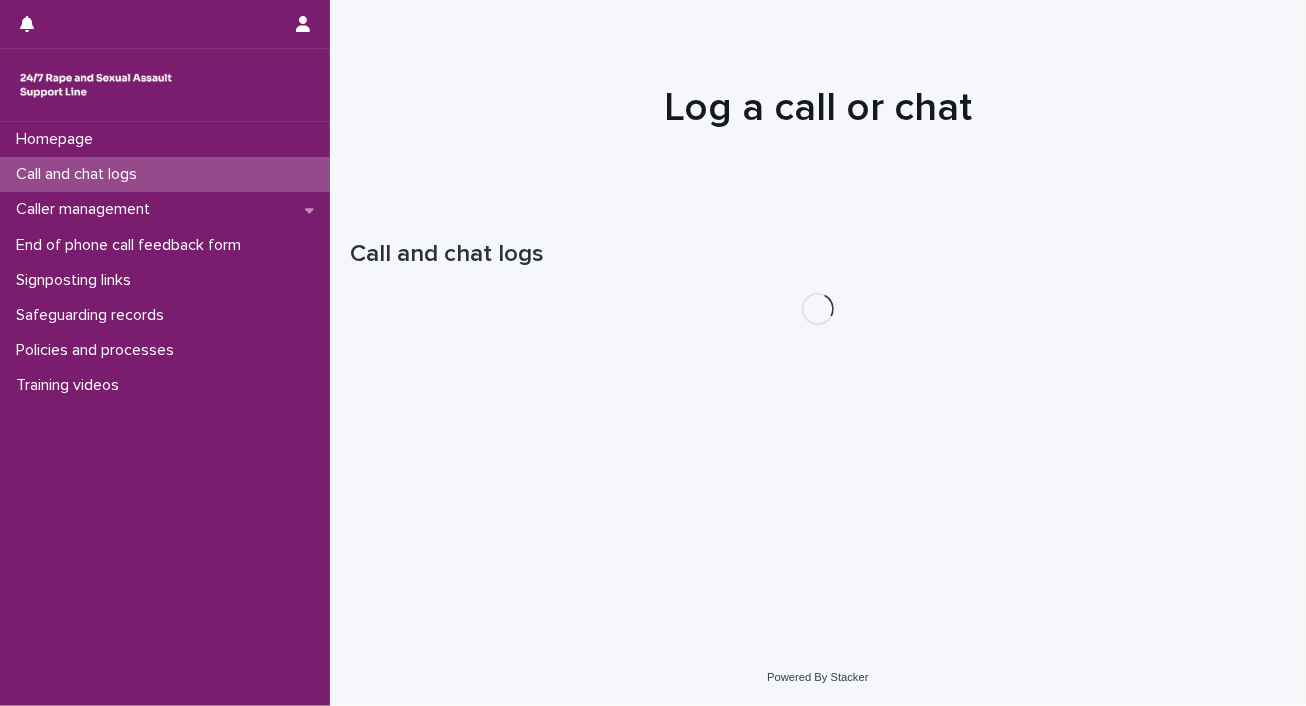 scroll, scrollTop: 0, scrollLeft: 0, axis: both 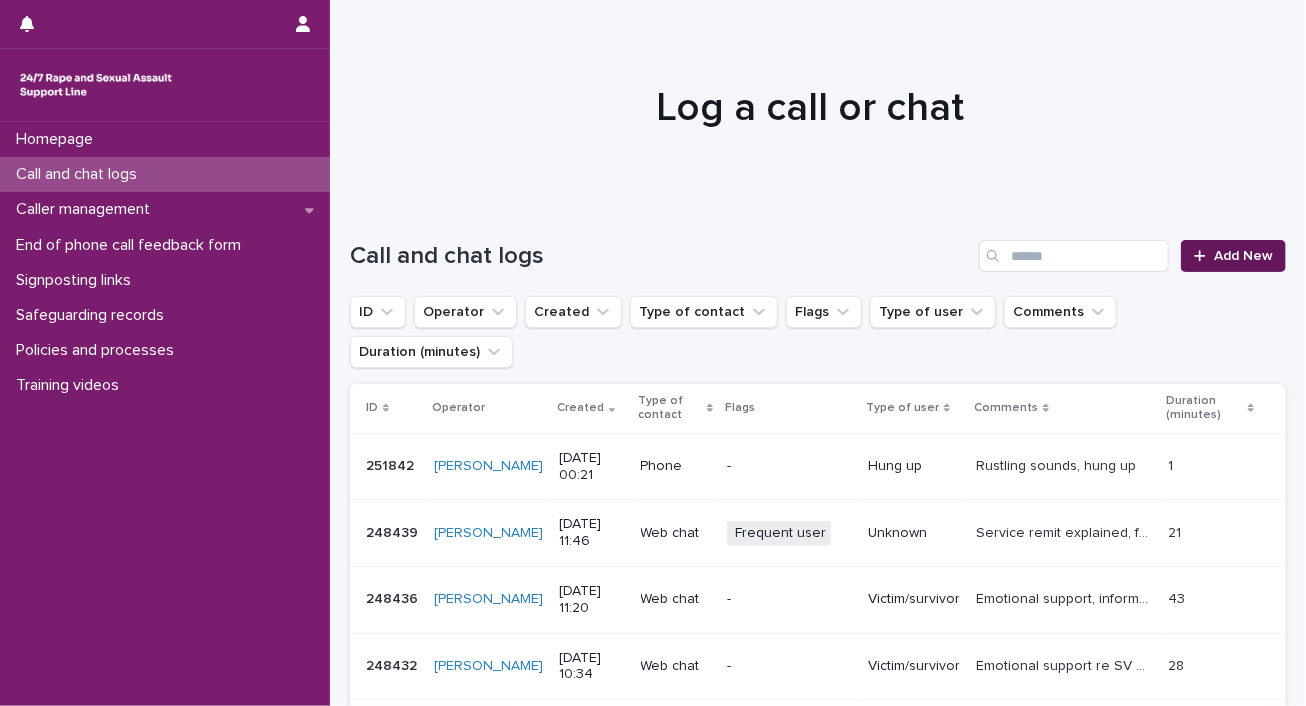 drag, startPoint x: 1191, startPoint y: 297, endPoint x: 1204, endPoint y: 329, distance: 34.539833 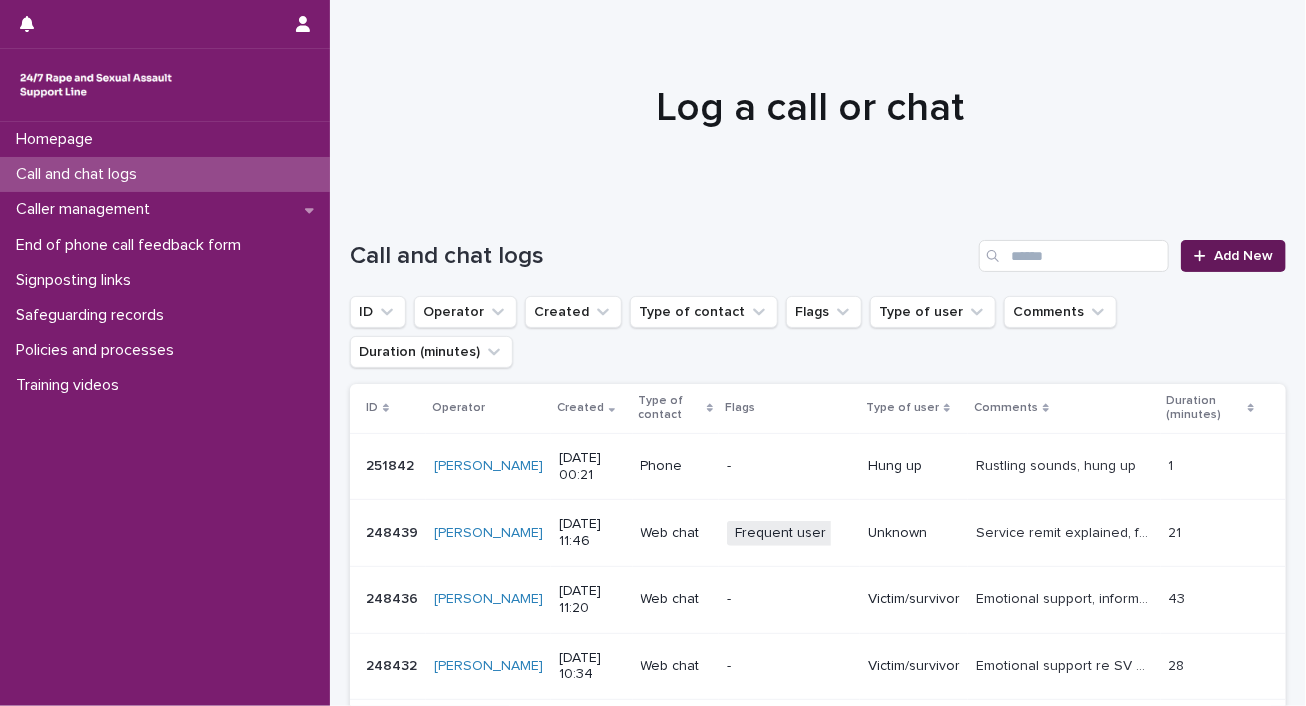 click on "Add New" at bounding box center (1233, 256) 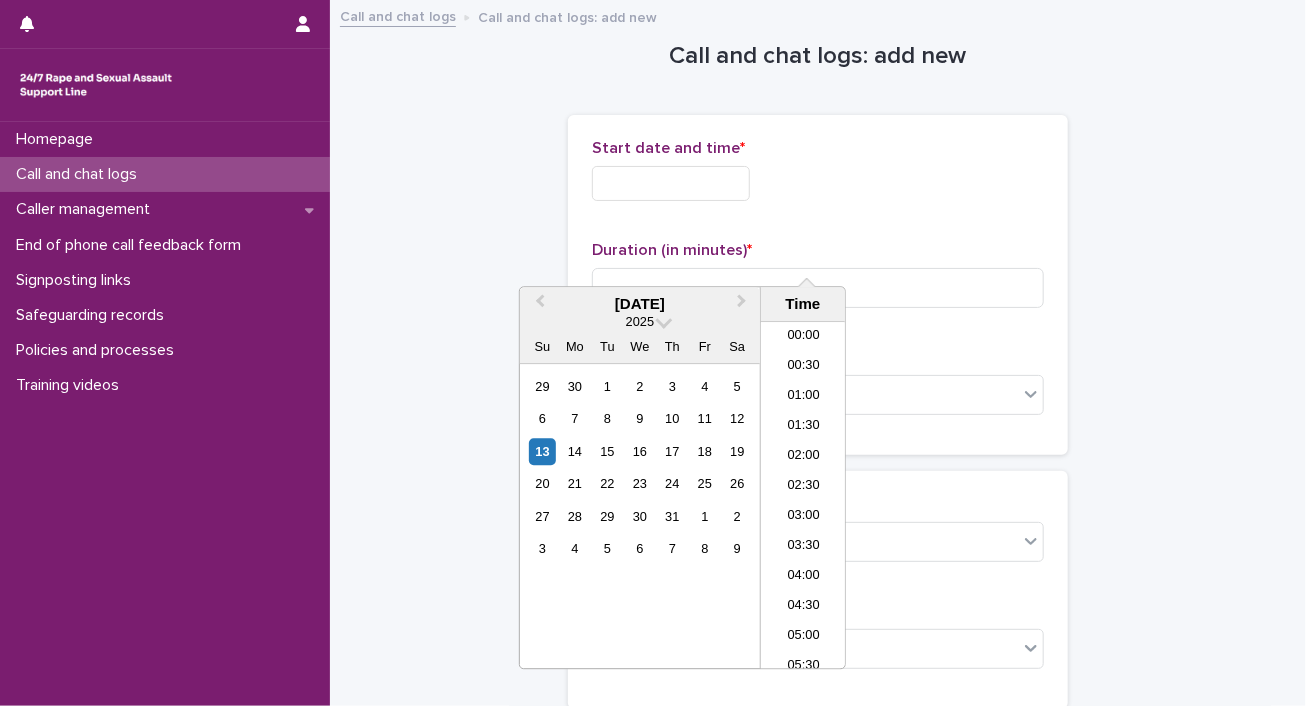 click at bounding box center [671, 183] 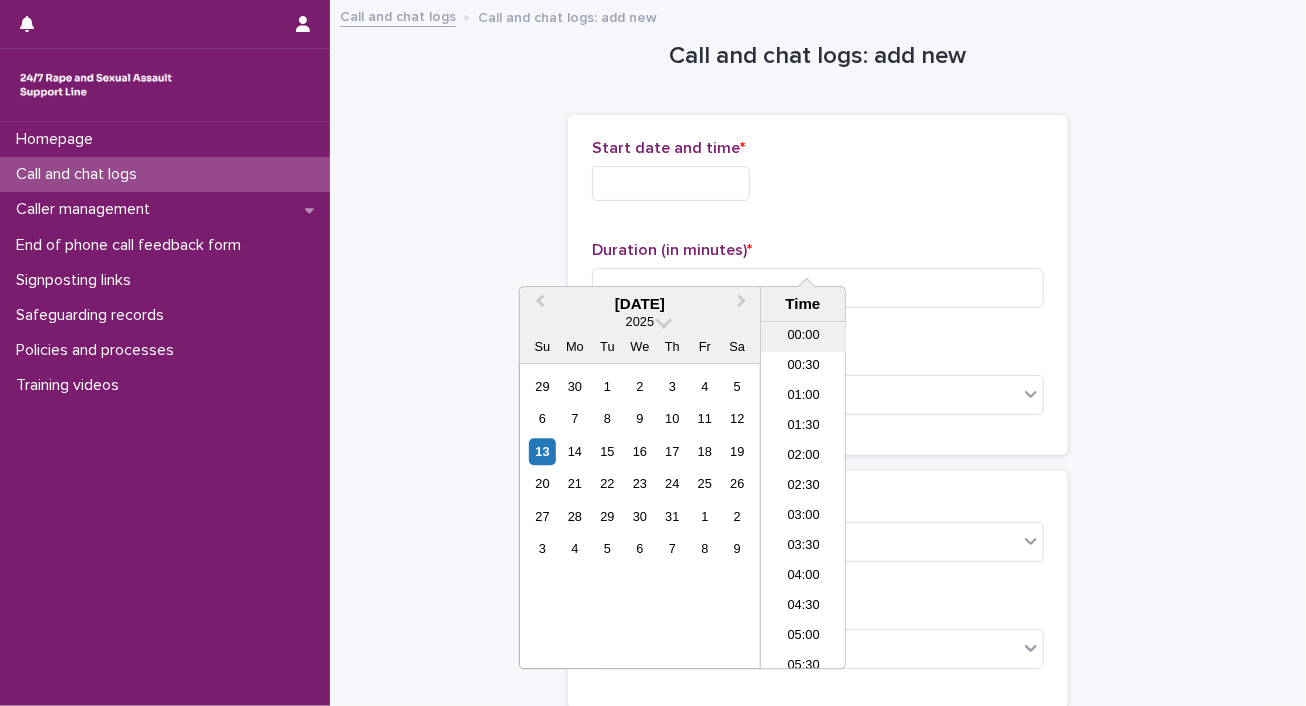 click on "00:00" at bounding box center (803, 338) 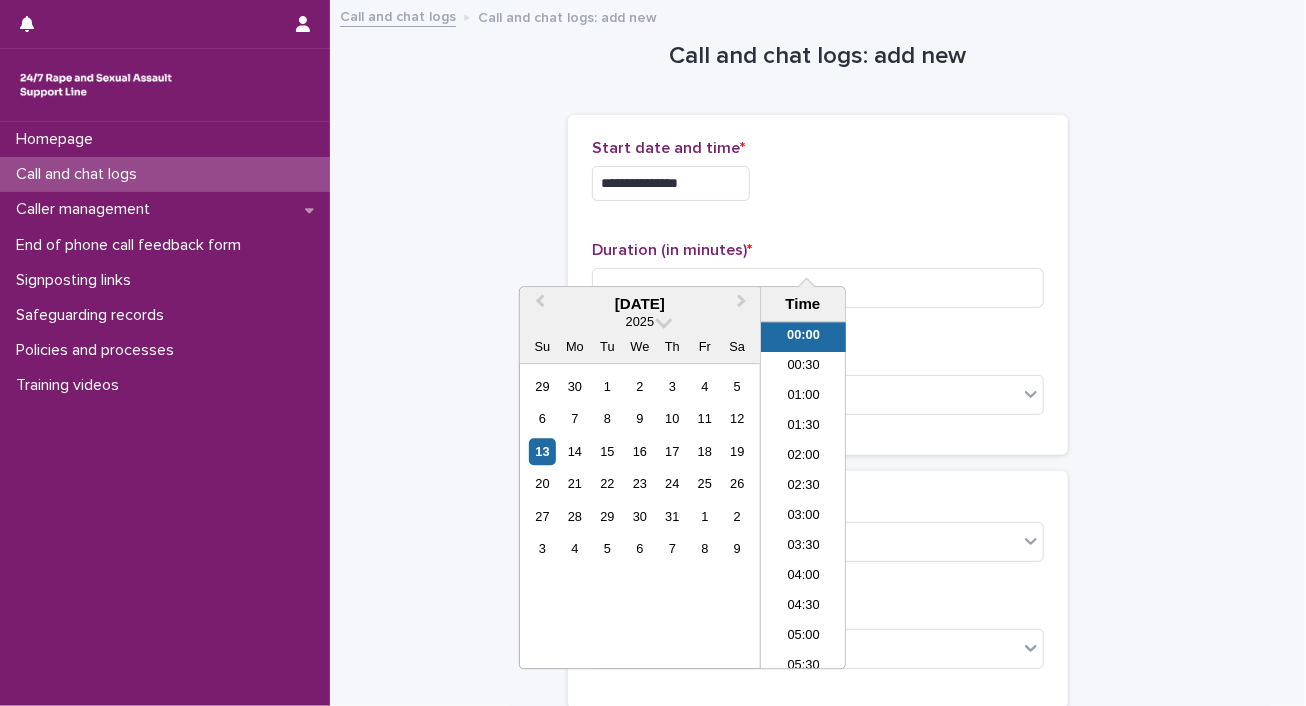 click on "**********" at bounding box center [671, 183] 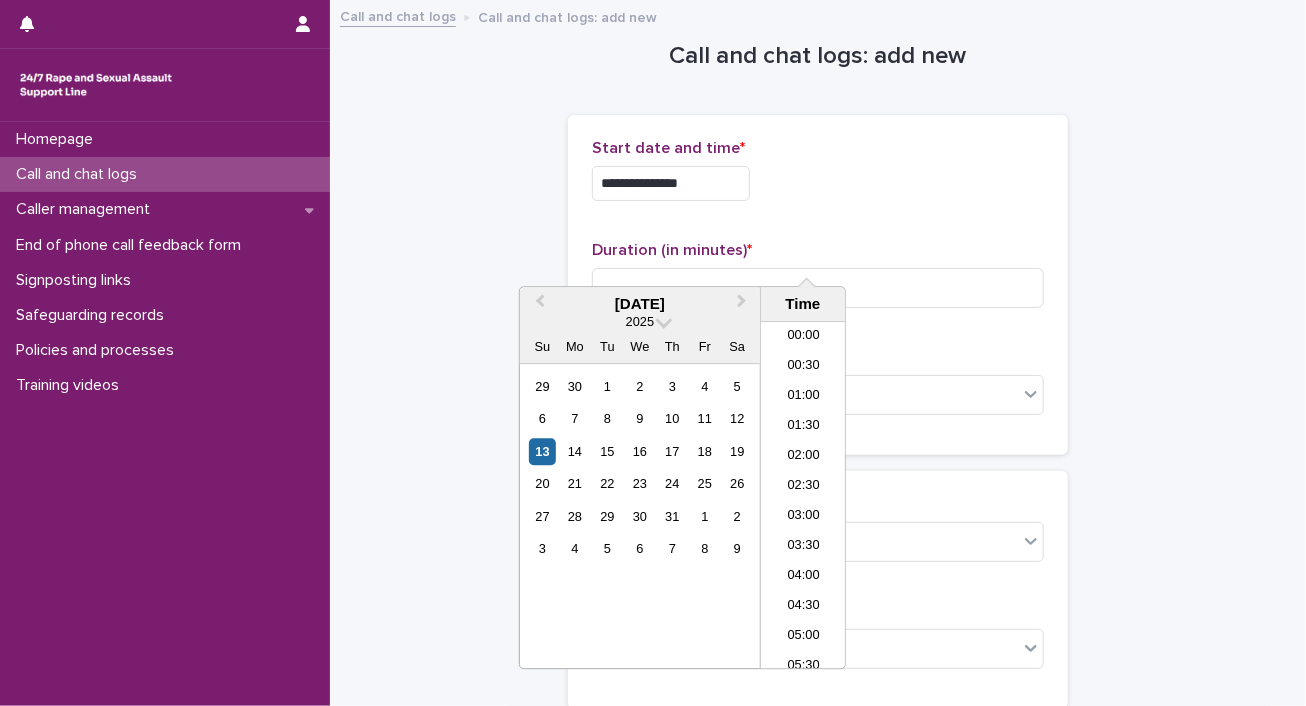 type on "**********" 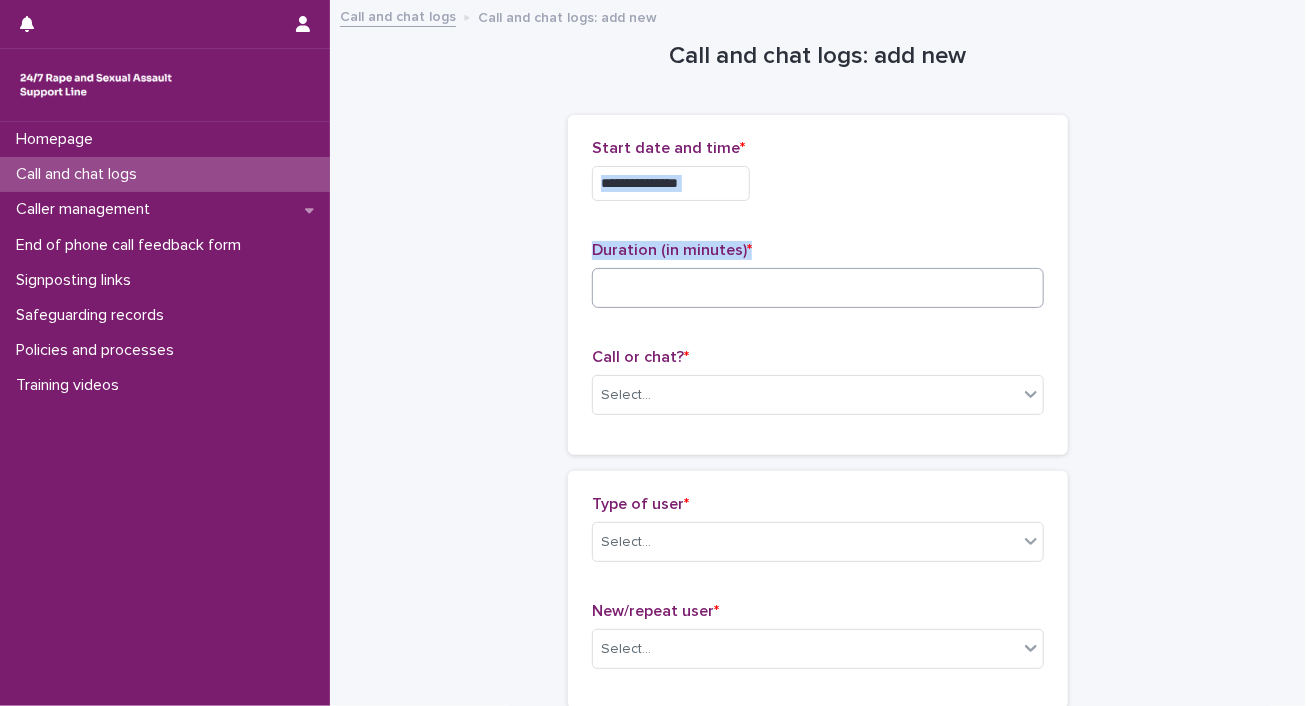 drag, startPoint x: 897, startPoint y: 258, endPoint x: 840, endPoint y: 377, distance: 131.94696 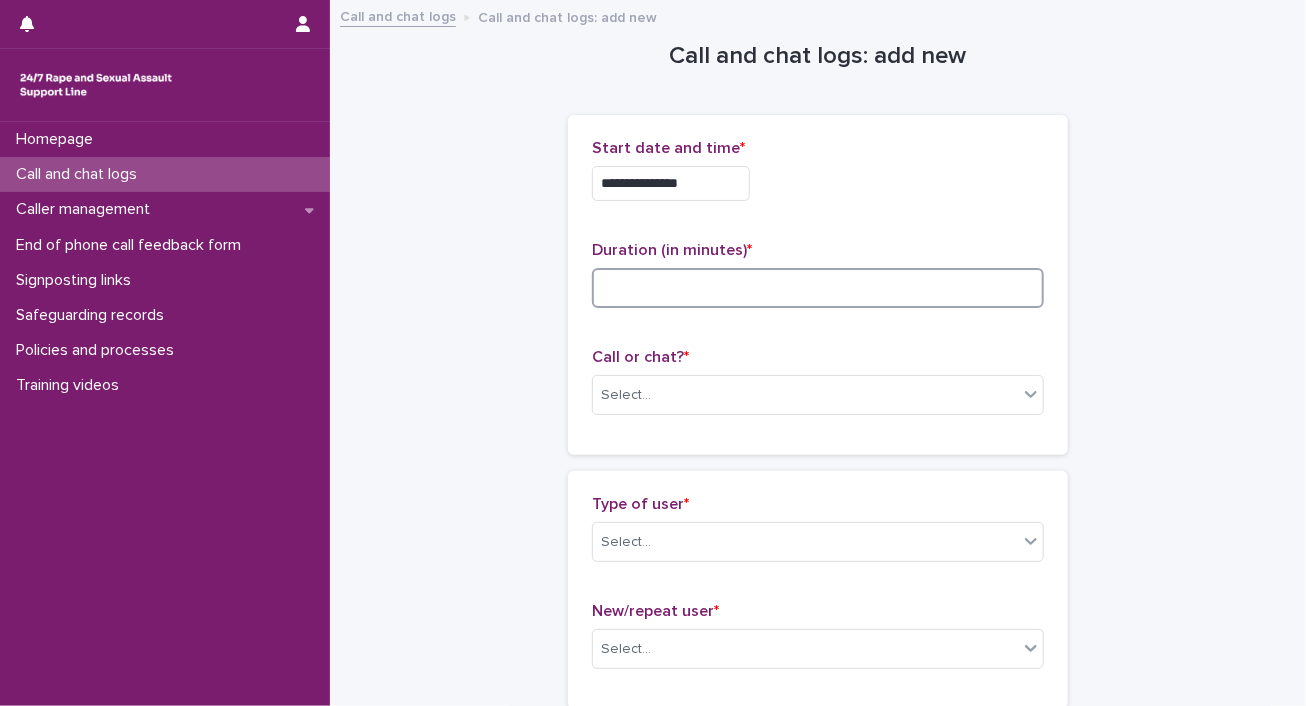 click at bounding box center (818, 288) 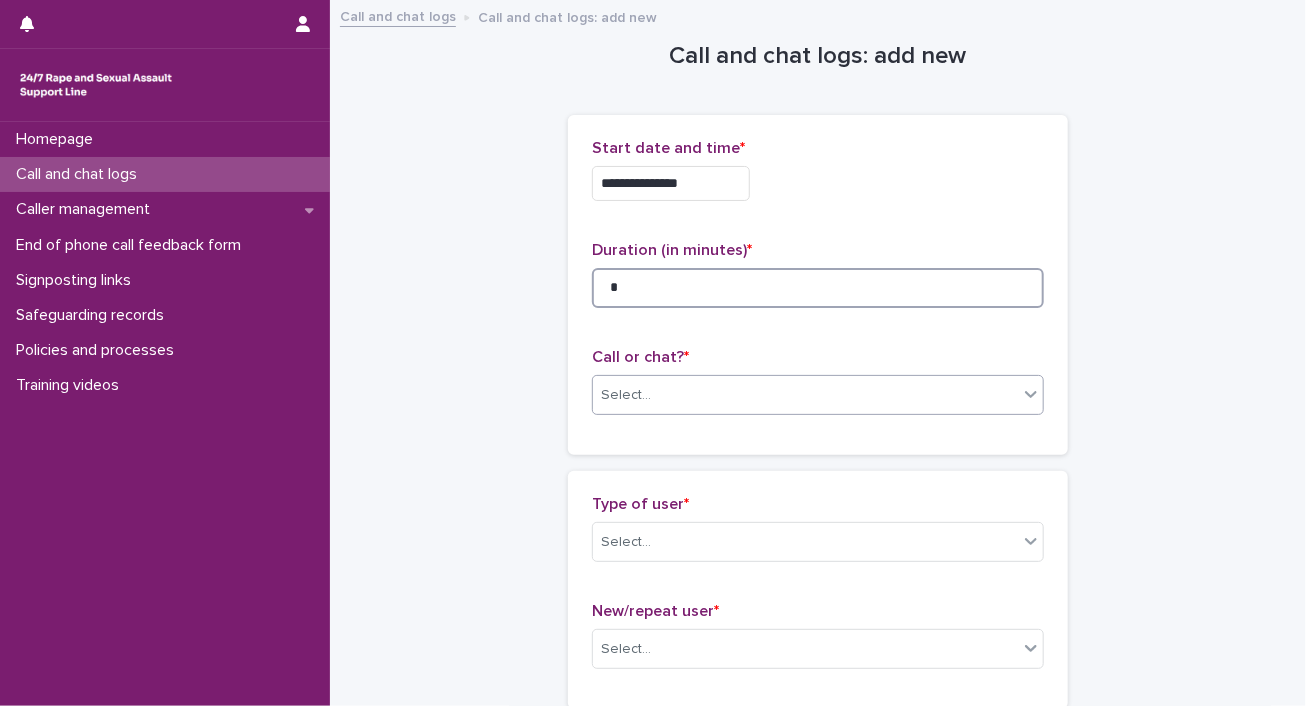 type on "*" 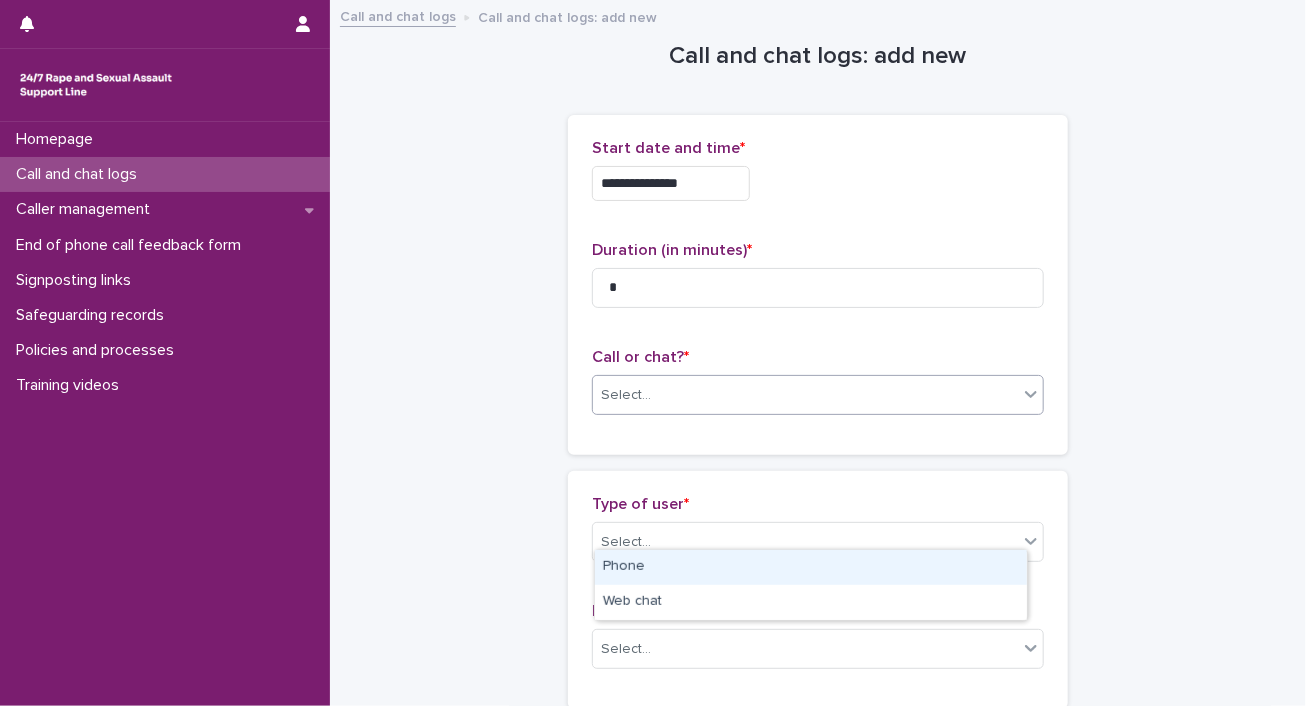 click on "Select..." at bounding box center [805, 395] 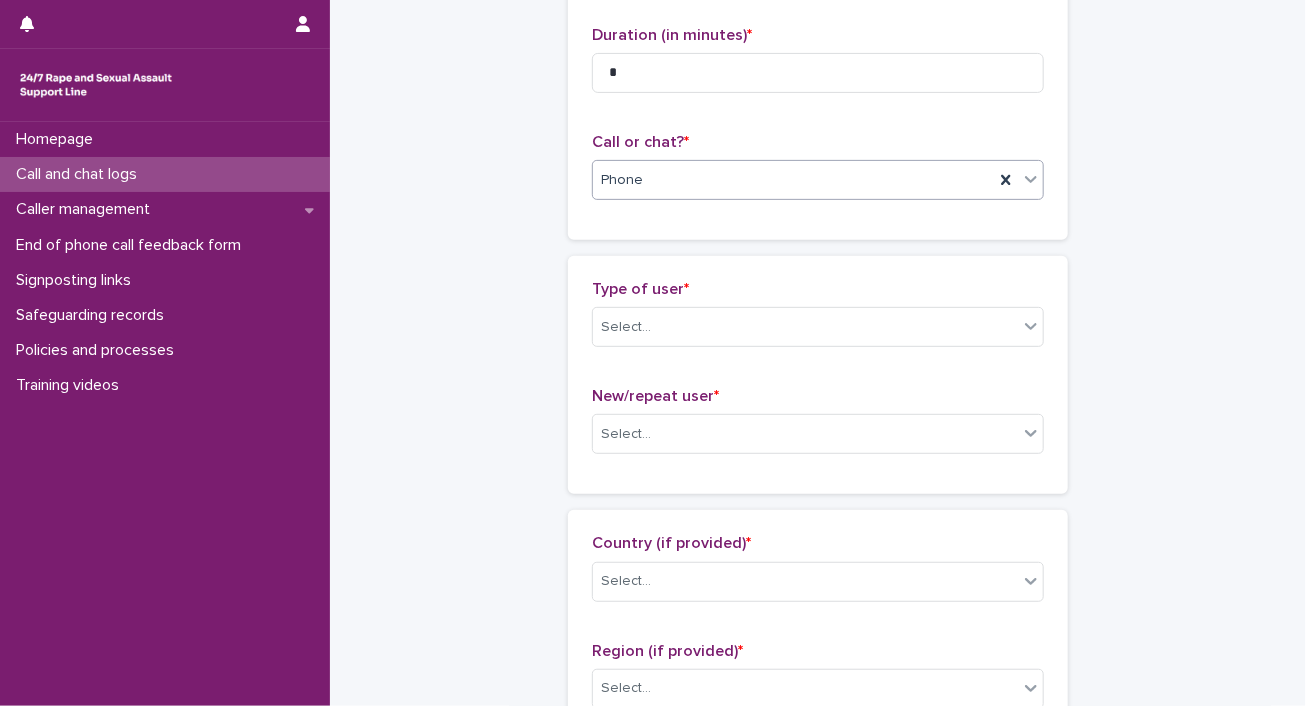 scroll, scrollTop: 216, scrollLeft: 0, axis: vertical 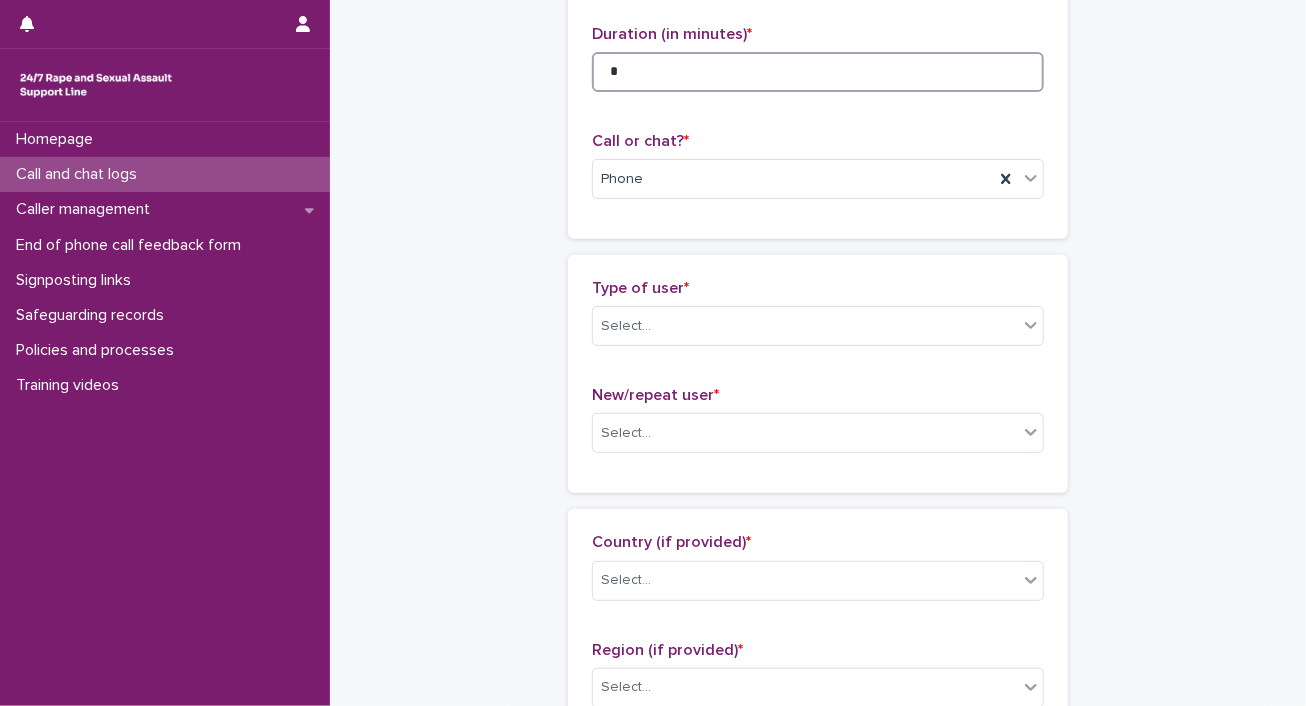 click on "*" at bounding box center (818, 72) 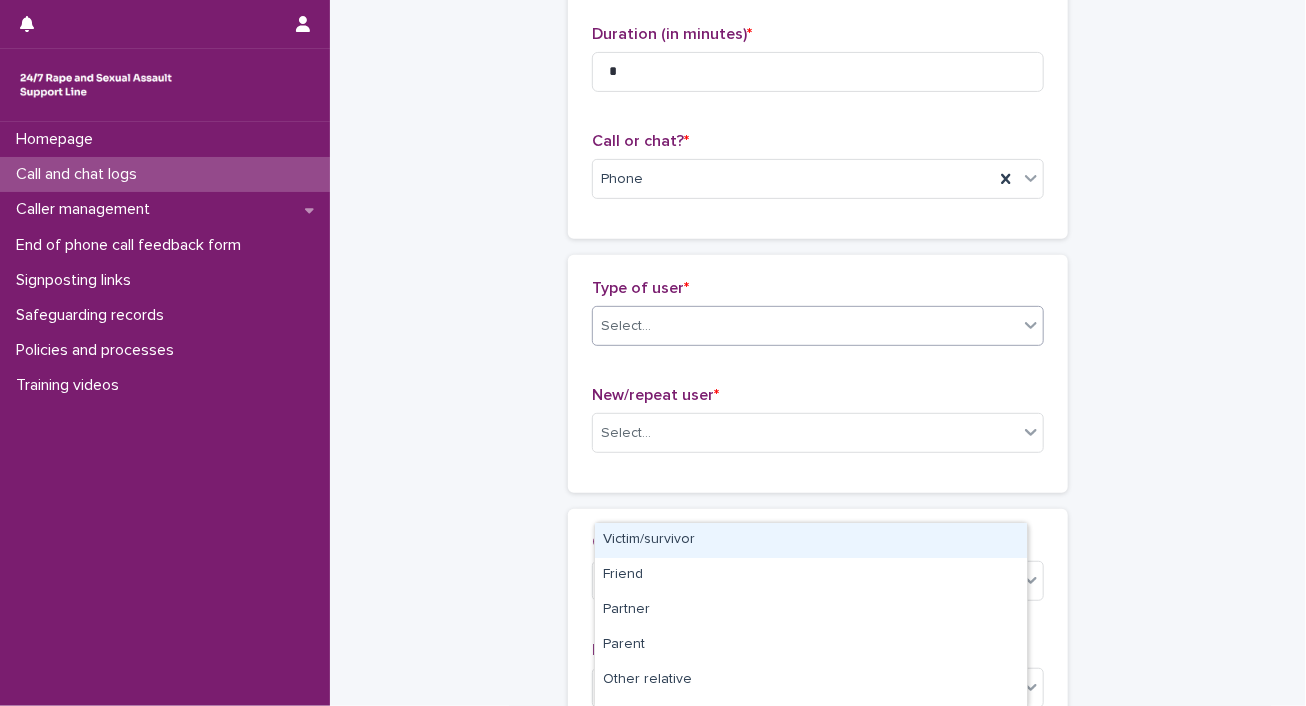 click on "Select..." at bounding box center (805, 326) 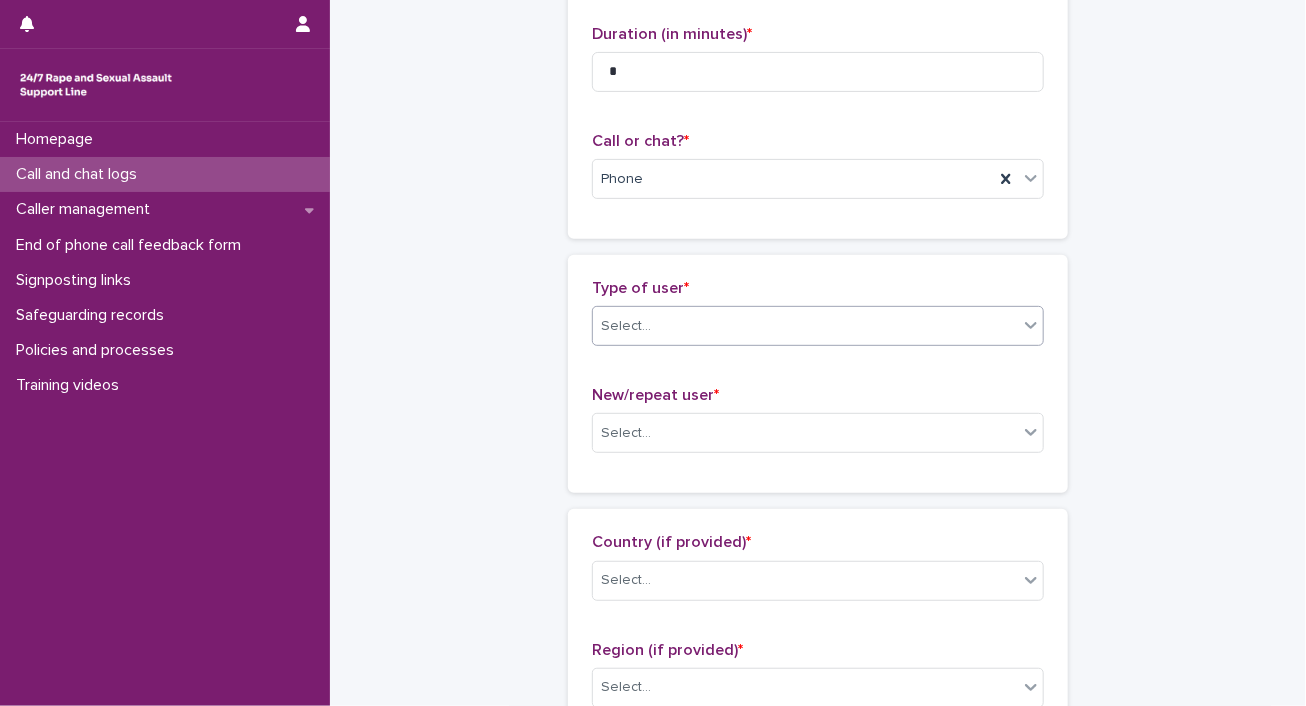 click on "Select..." at bounding box center [805, 326] 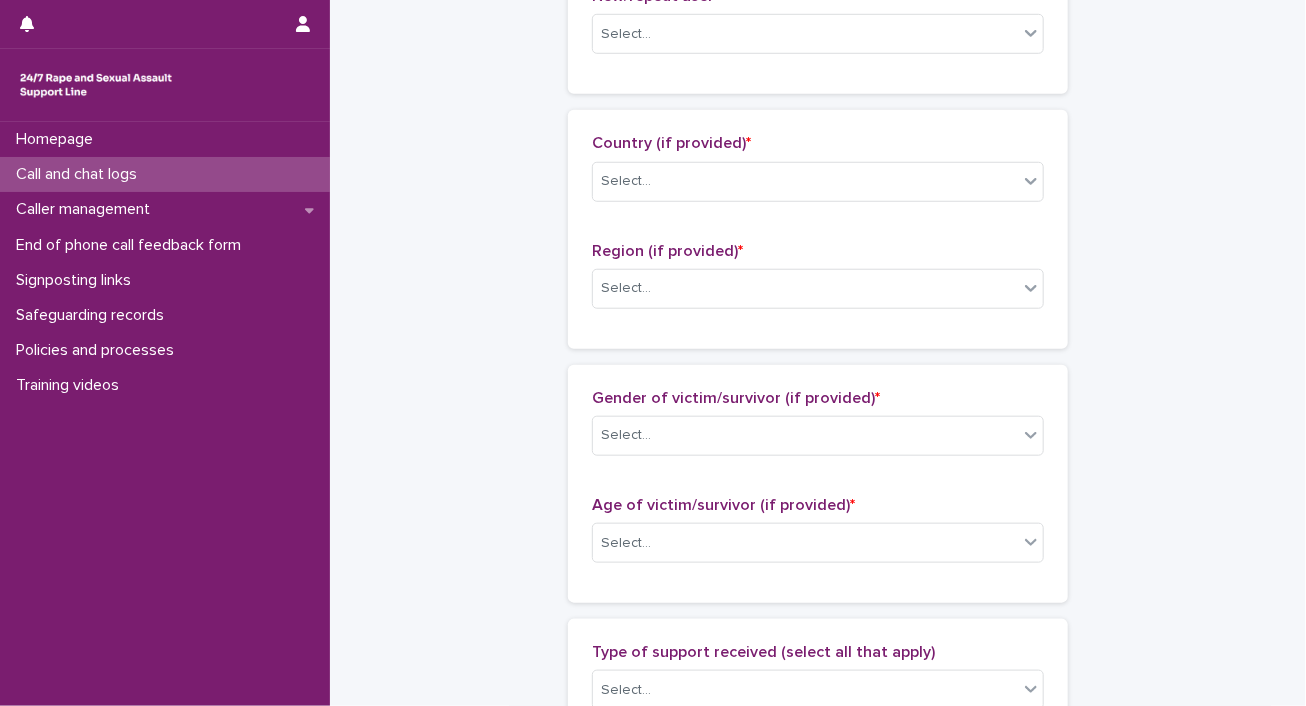 scroll, scrollTop: 616, scrollLeft: 0, axis: vertical 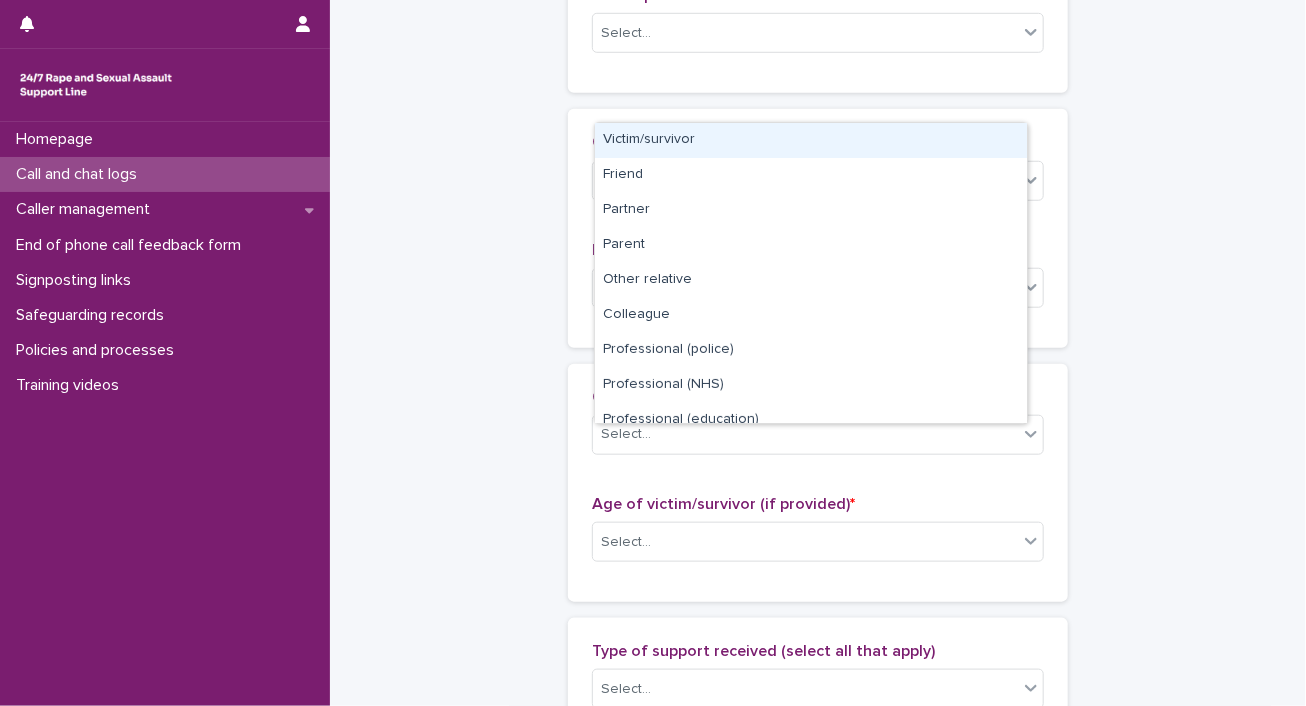 click on "Select..." at bounding box center (805, -74) 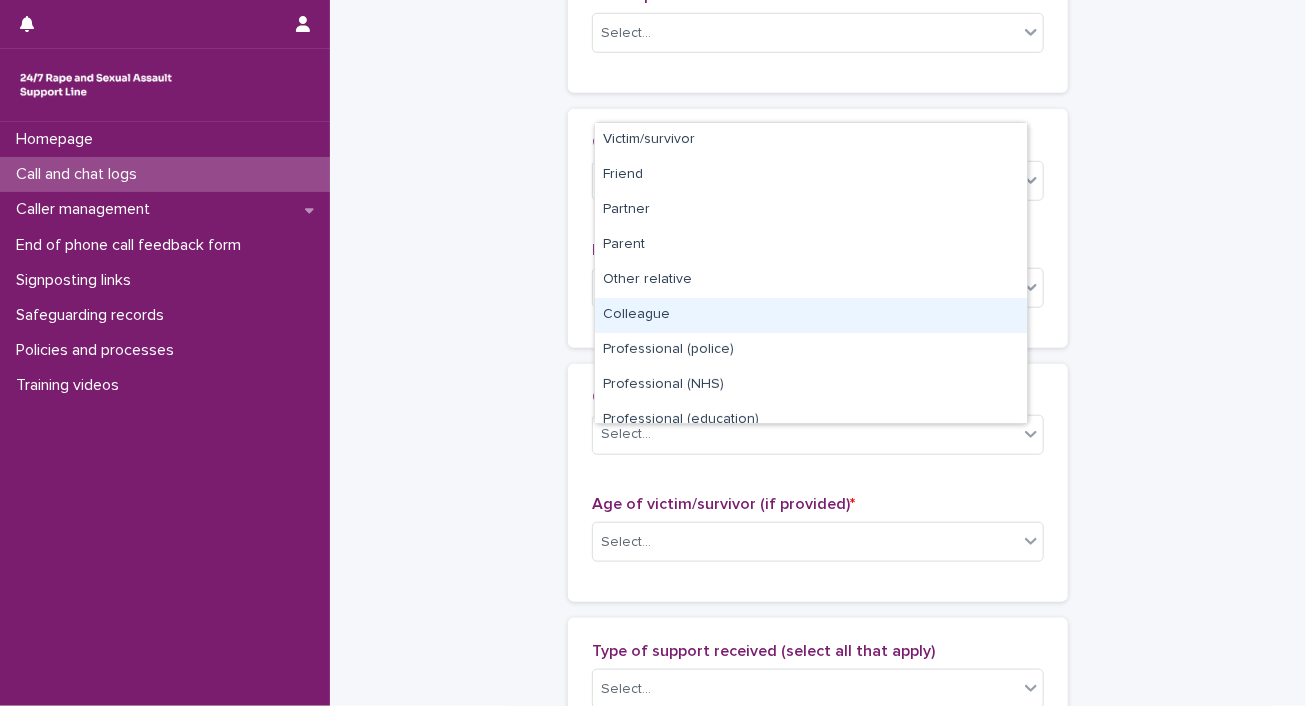 scroll, scrollTop: 224, scrollLeft: 0, axis: vertical 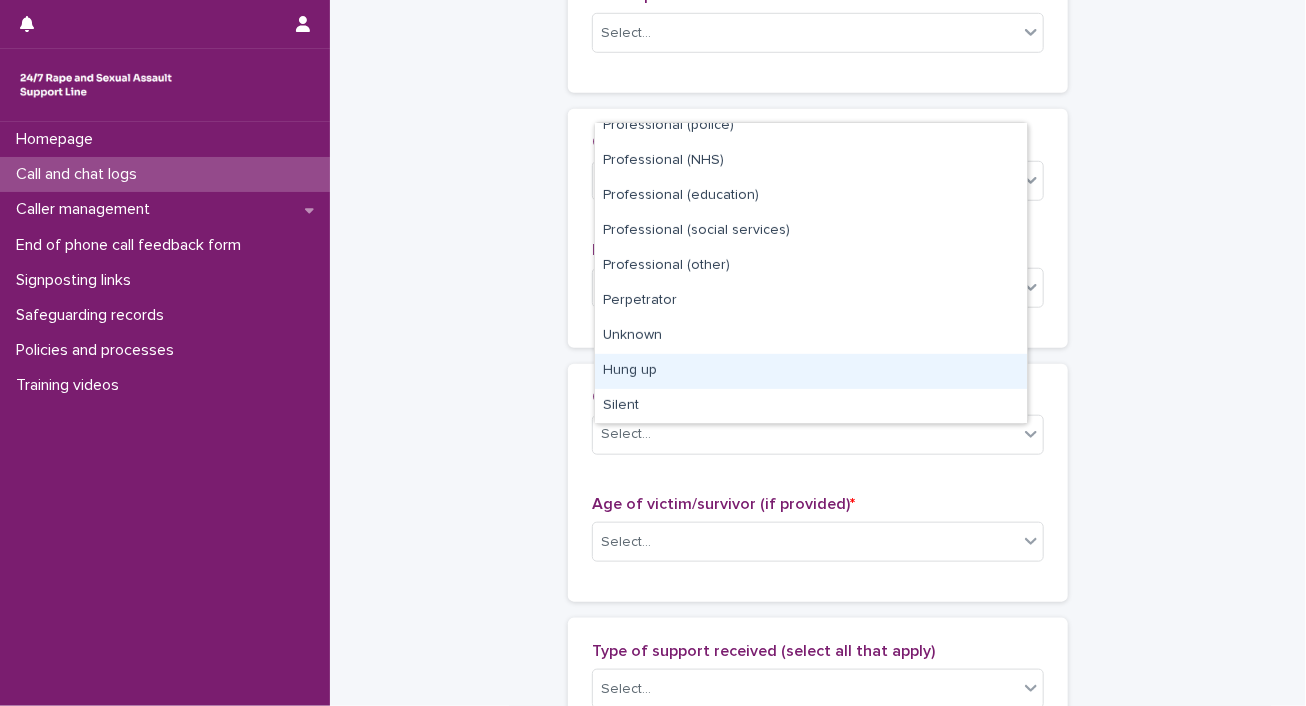 click on "Hung up" at bounding box center (811, 371) 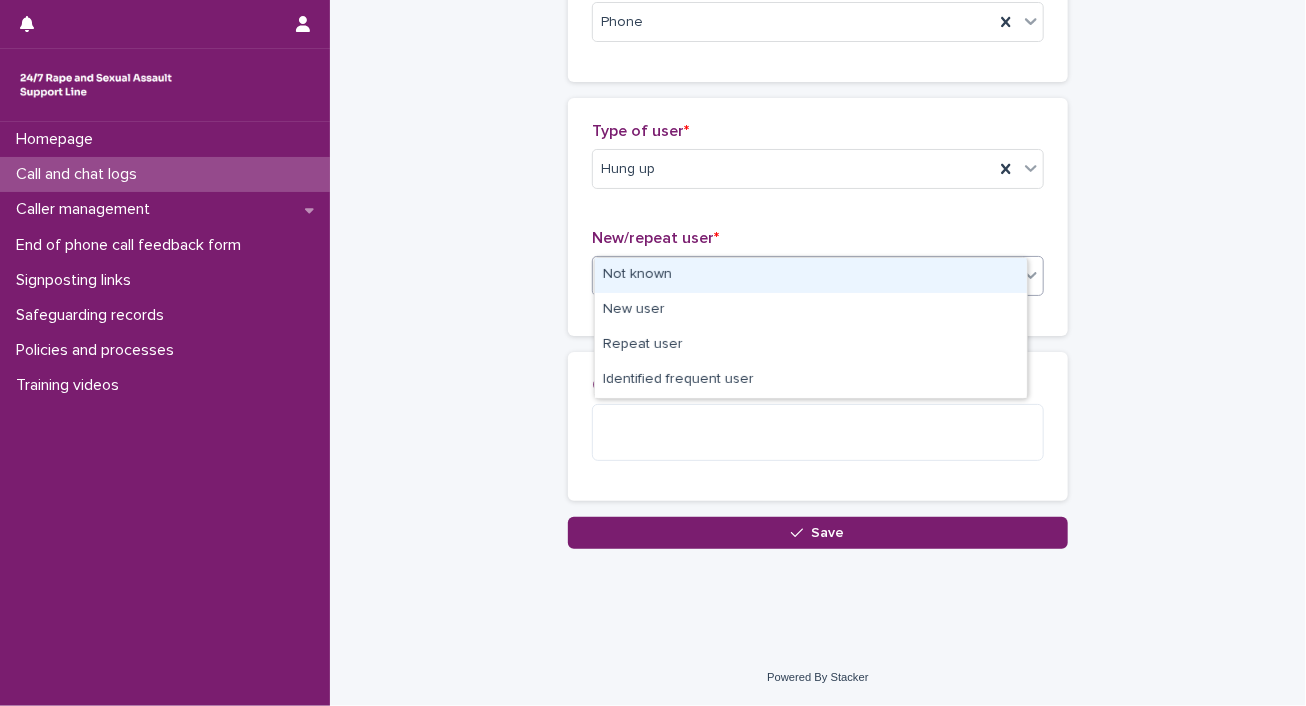 click on "Select..." at bounding box center [805, 276] 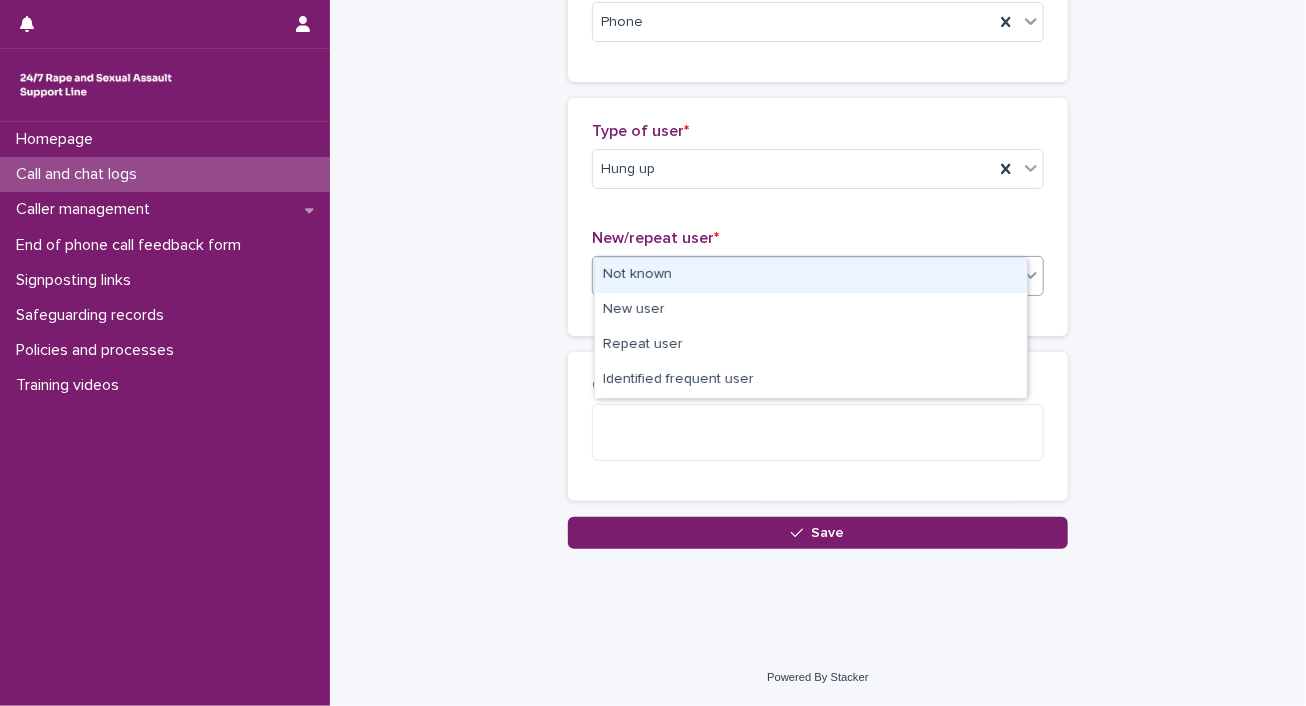 click on "Not known" at bounding box center [793, 276] 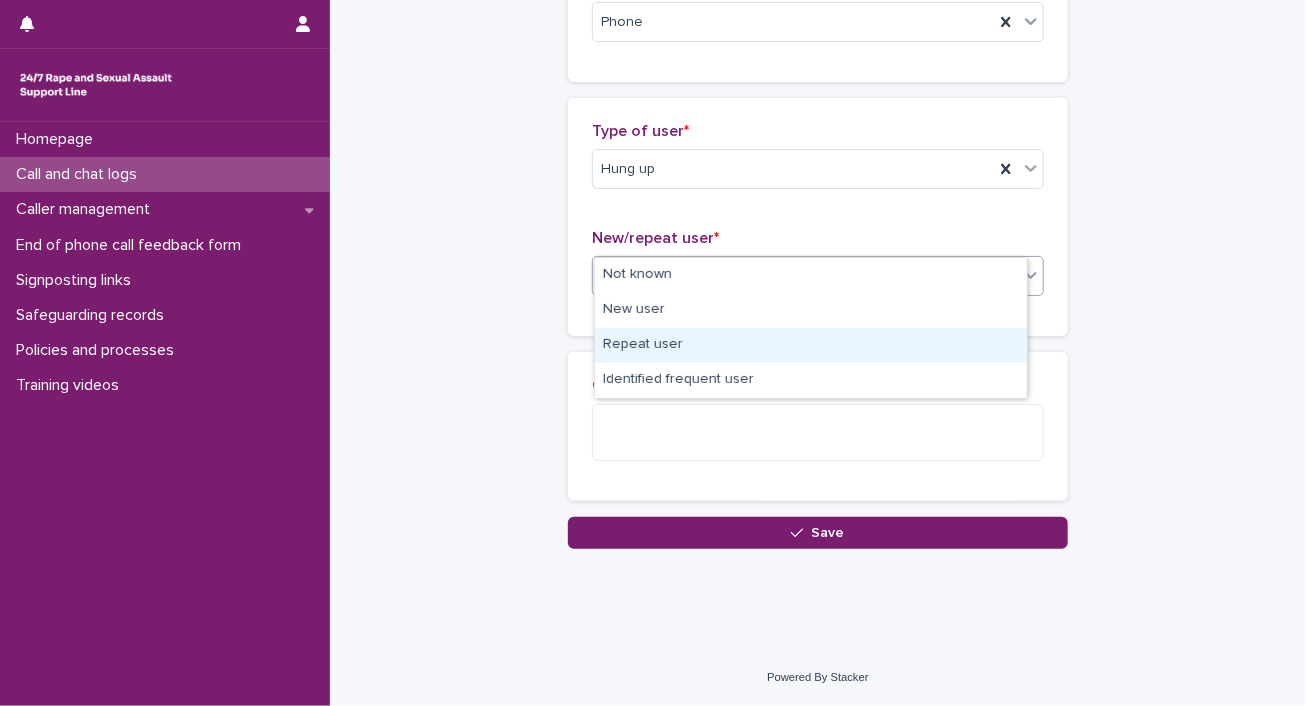 click on "Repeat user" at bounding box center (811, 345) 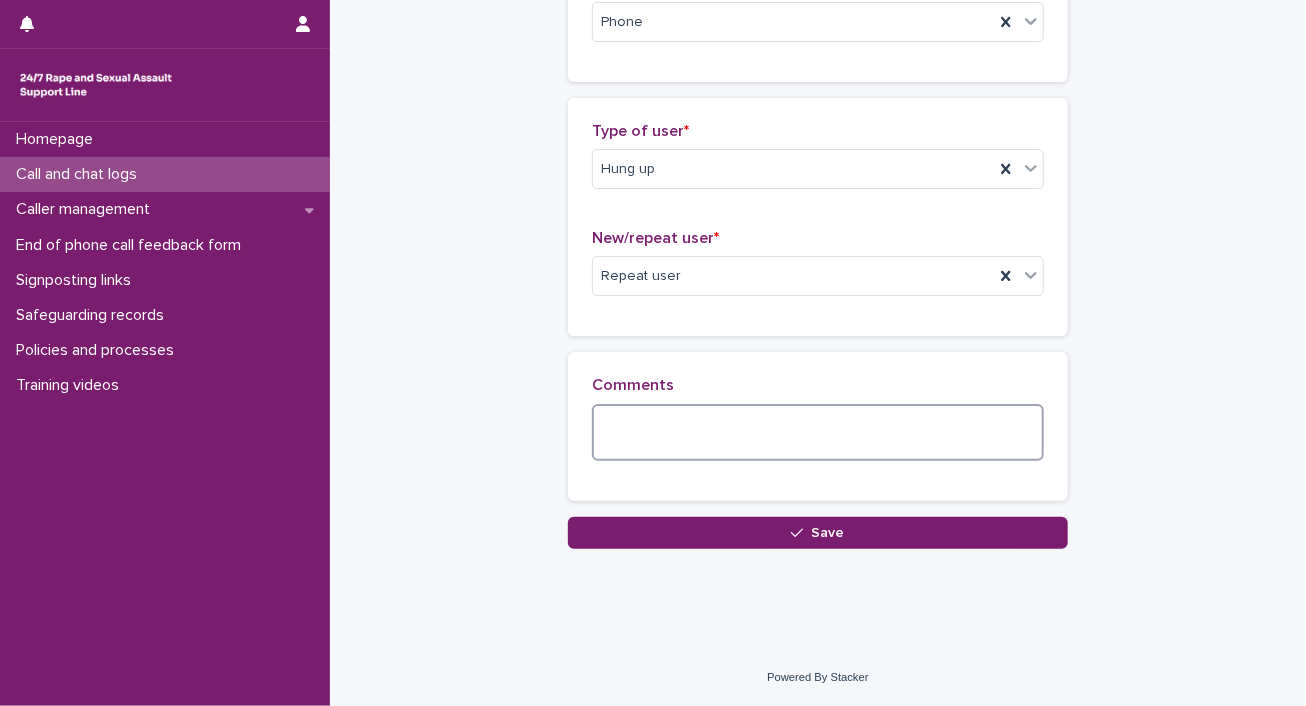 click at bounding box center [818, 433] 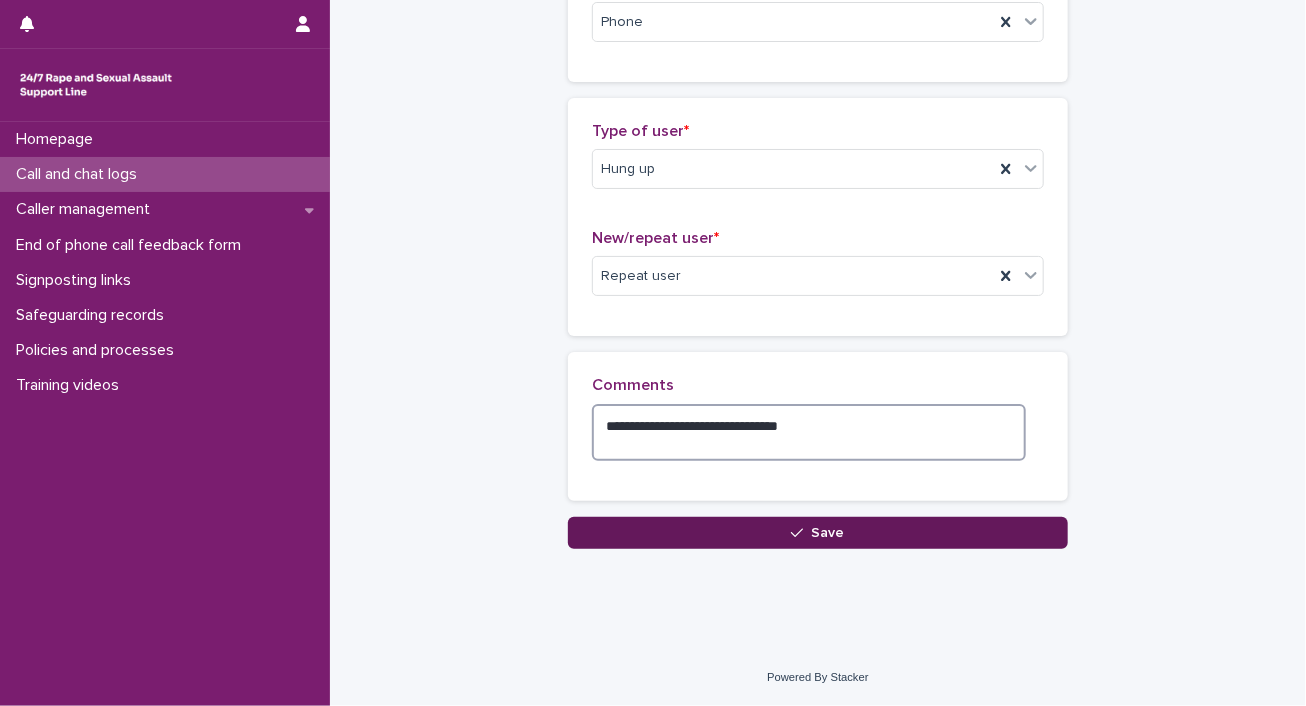type on "**********" 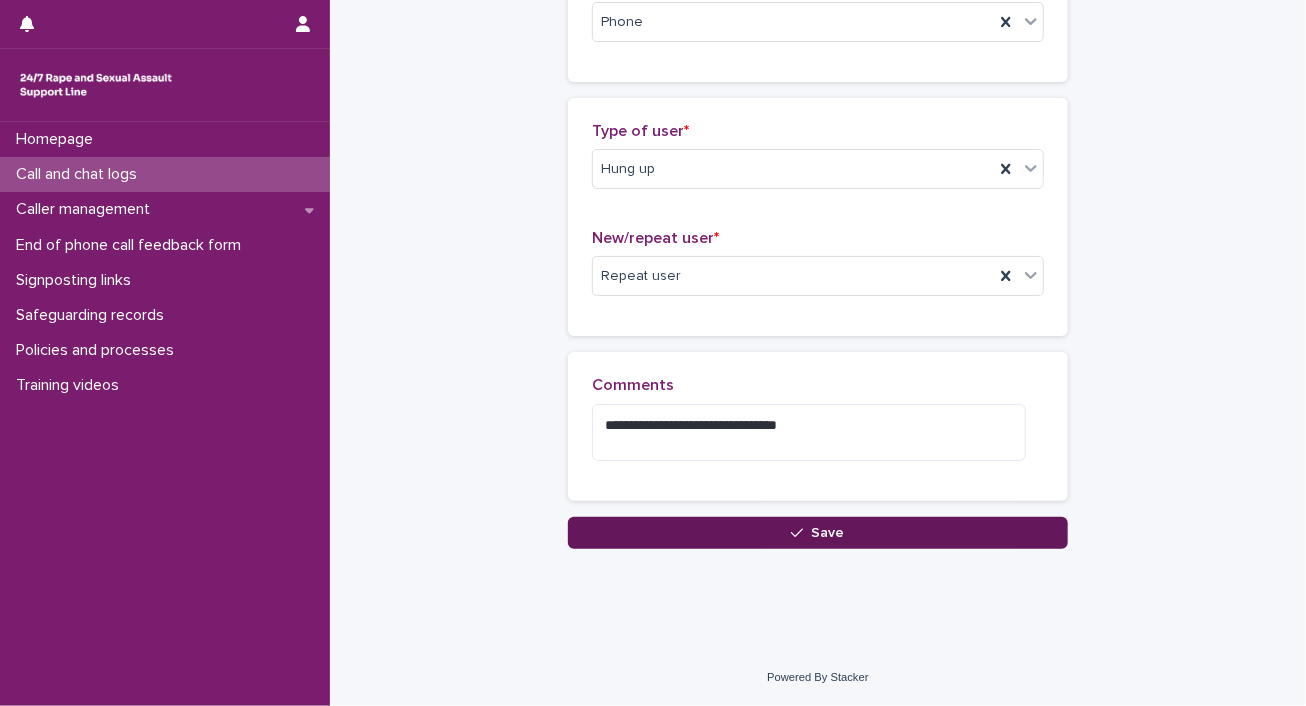click on "Save" at bounding box center [818, 533] 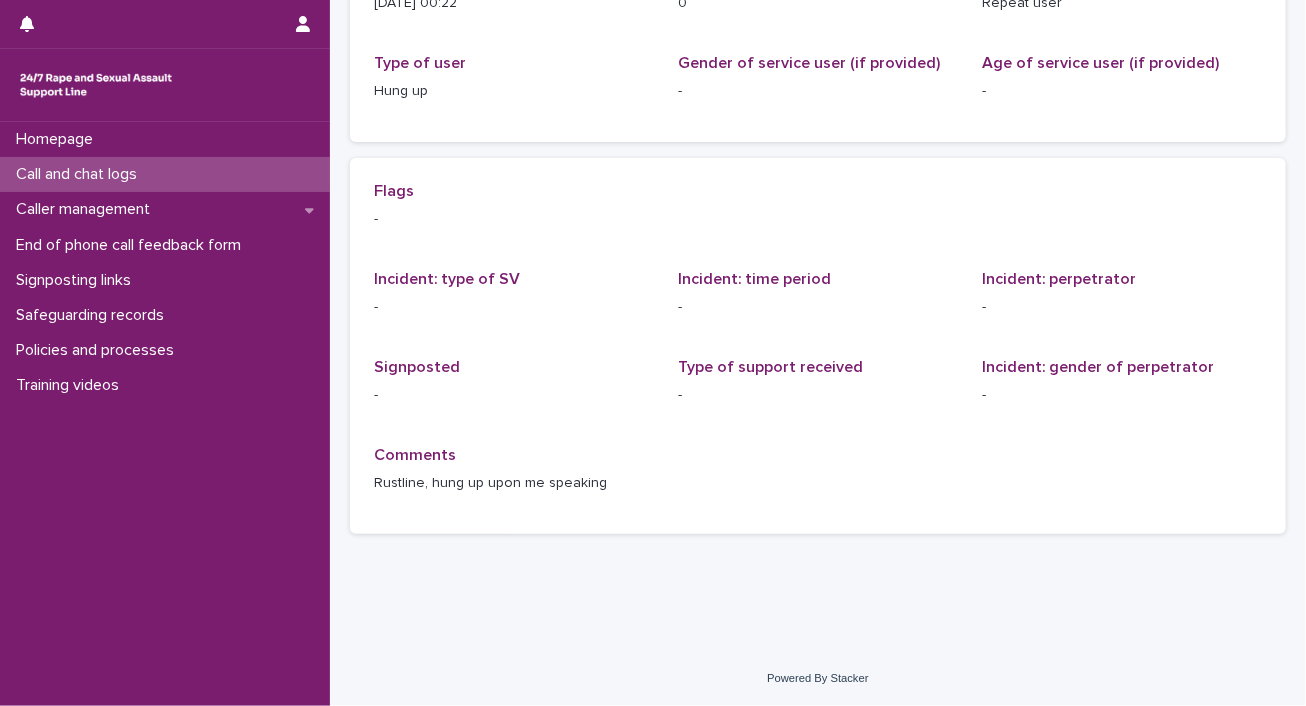 scroll, scrollTop: 0, scrollLeft: 0, axis: both 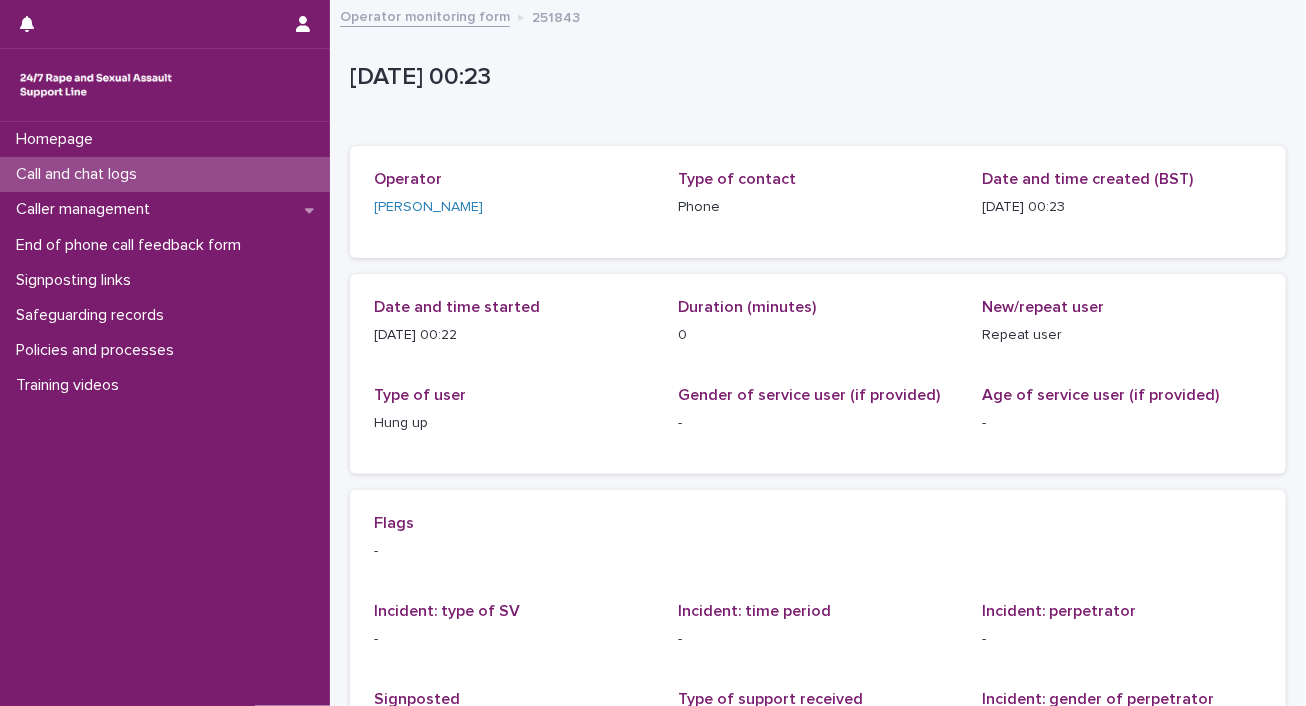 click on "Call and chat logs" at bounding box center (80, 174) 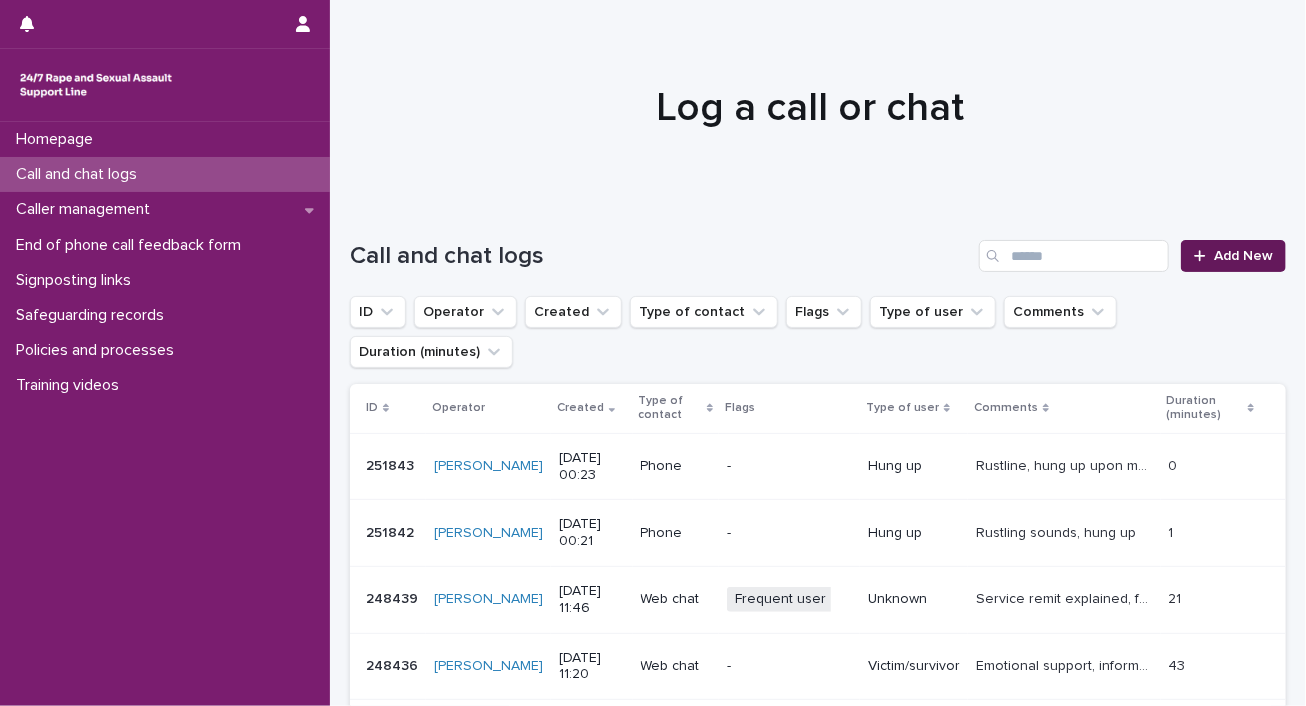 click on "Add New" at bounding box center (1243, 256) 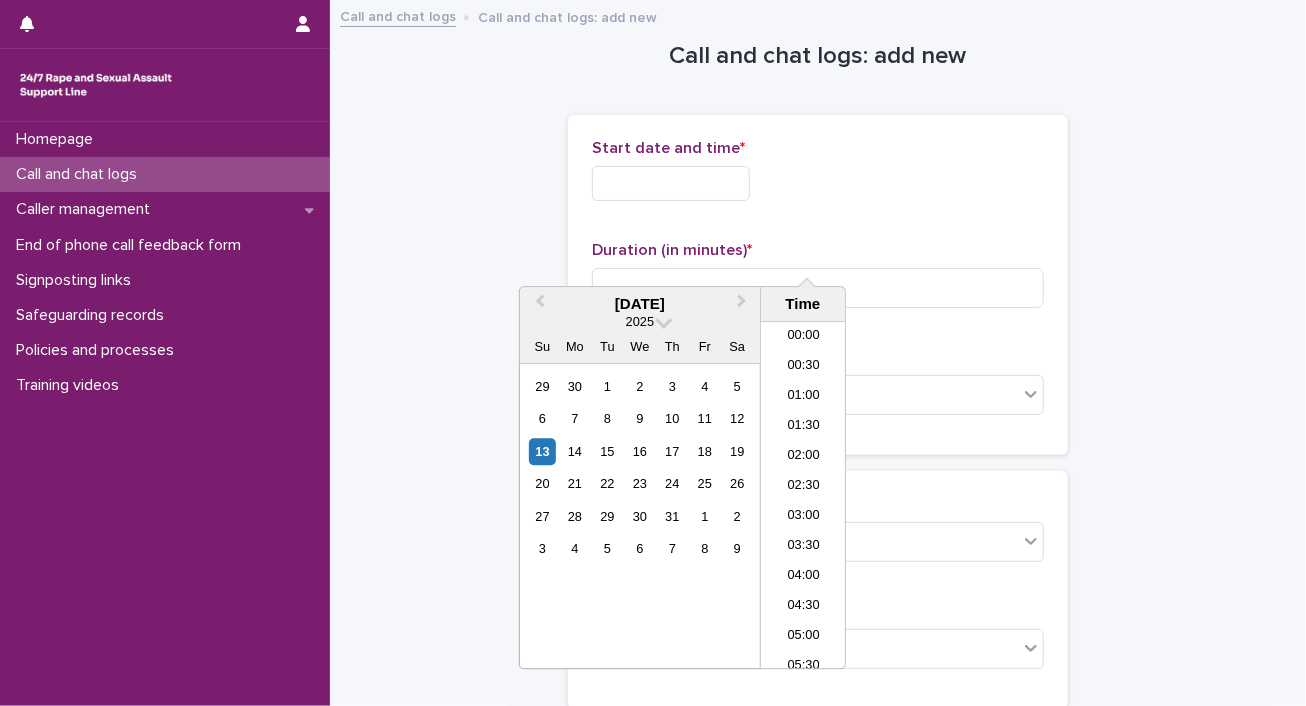 click at bounding box center (671, 183) 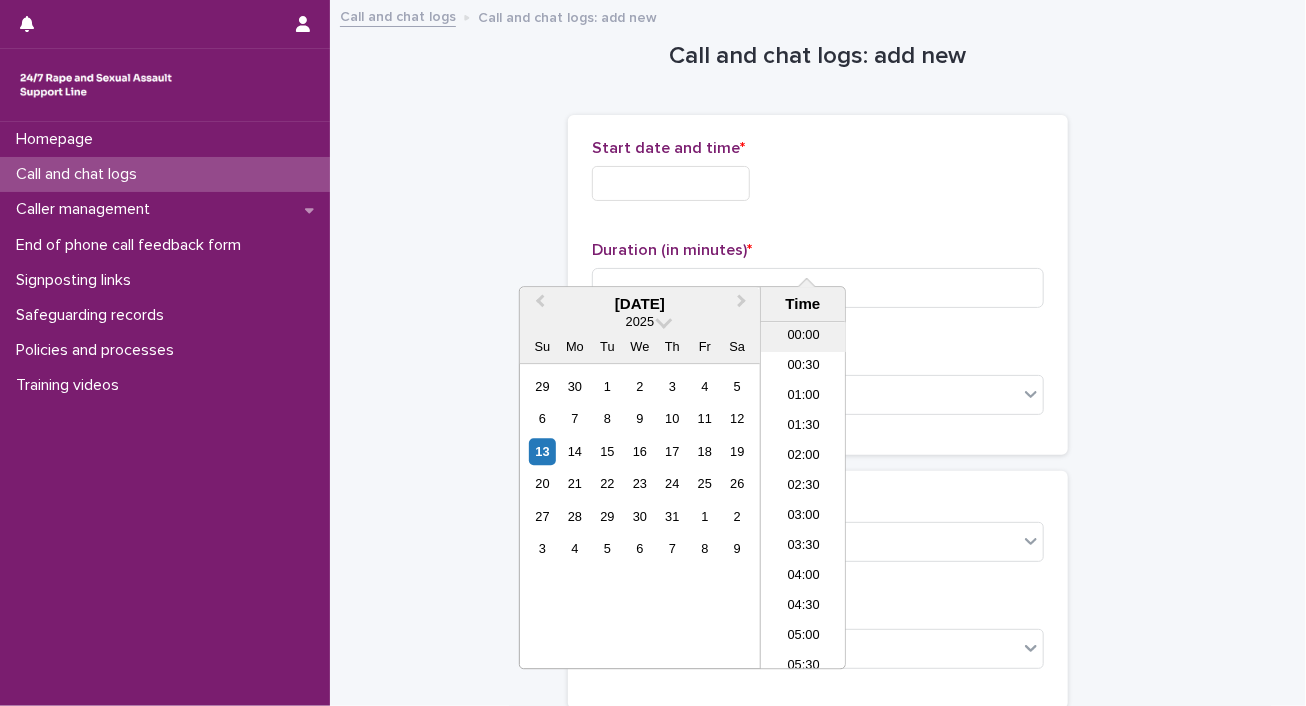 click on "00:00" at bounding box center [803, 338] 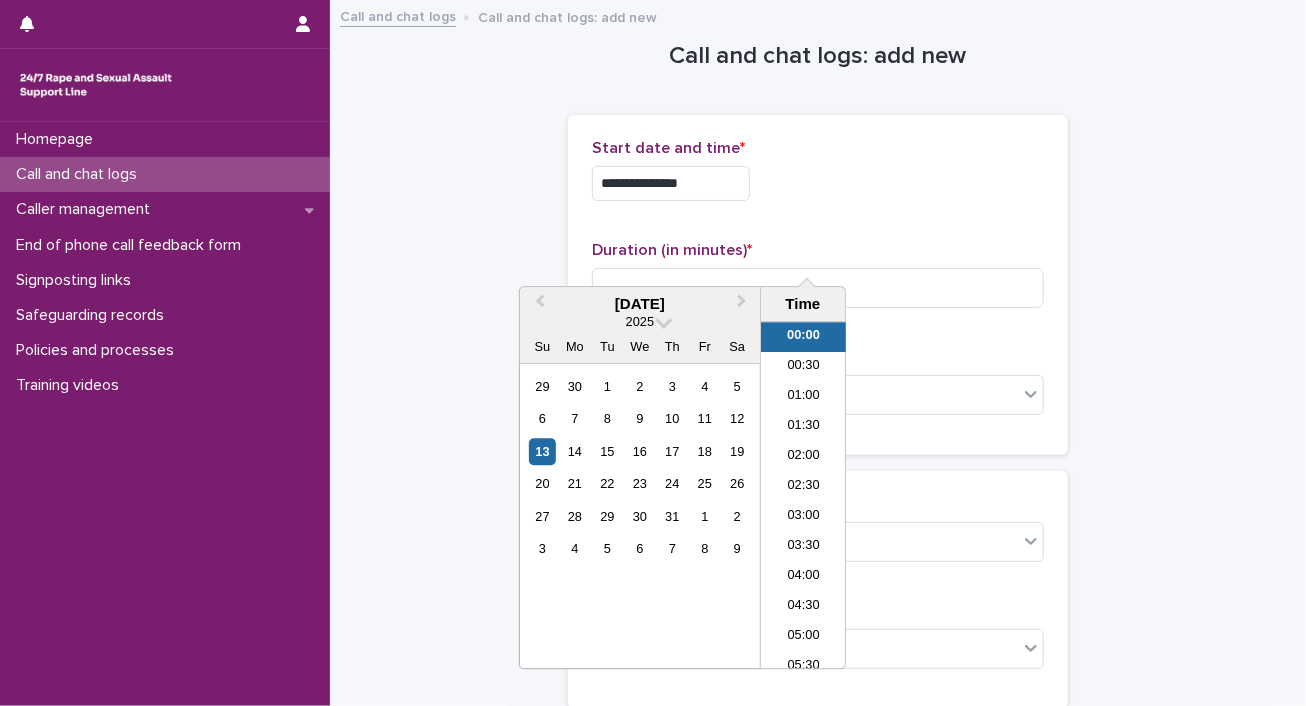 click on "**********" at bounding box center (671, 183) 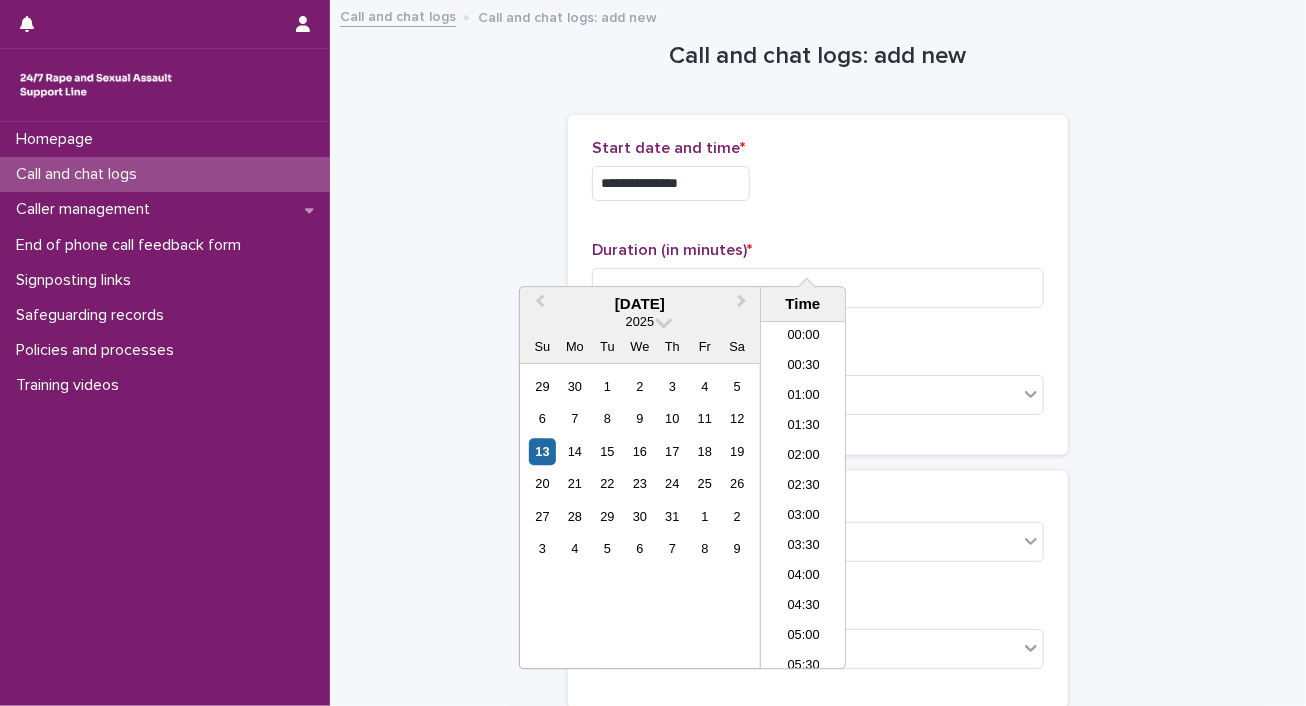 type on "**********" 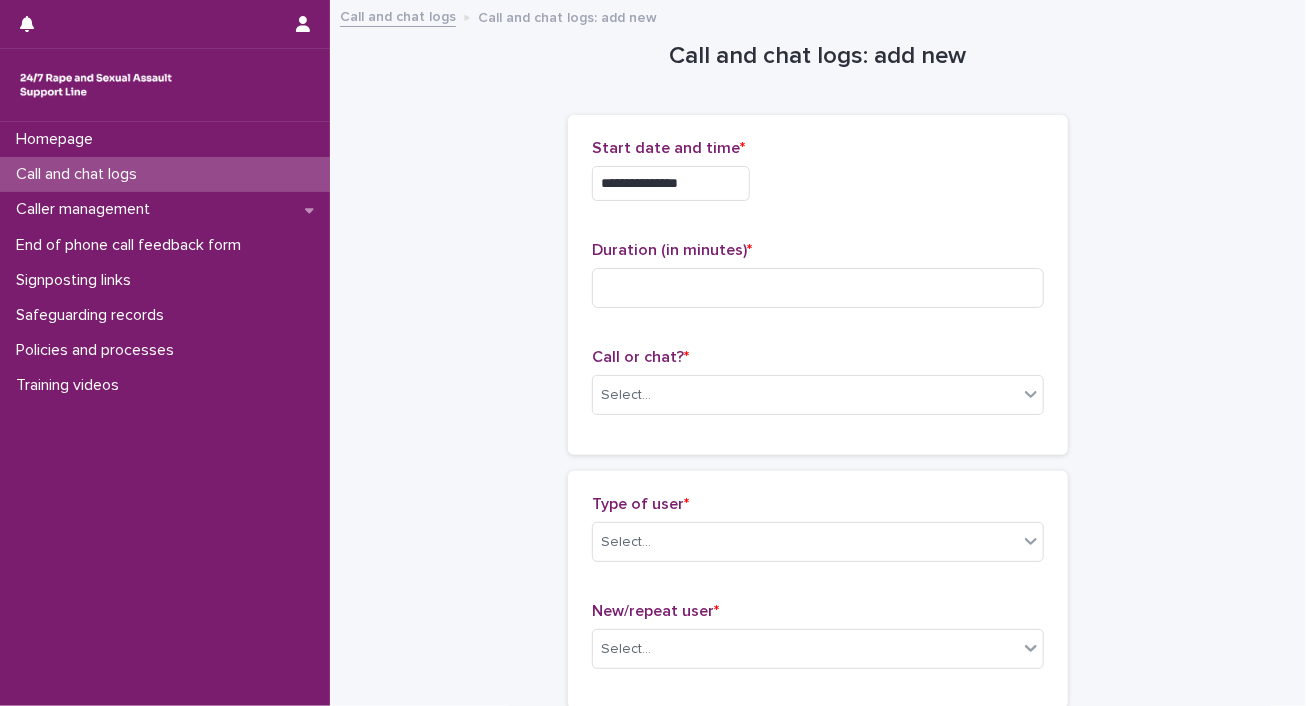 click on "**********" at bounding box center (818, 183) 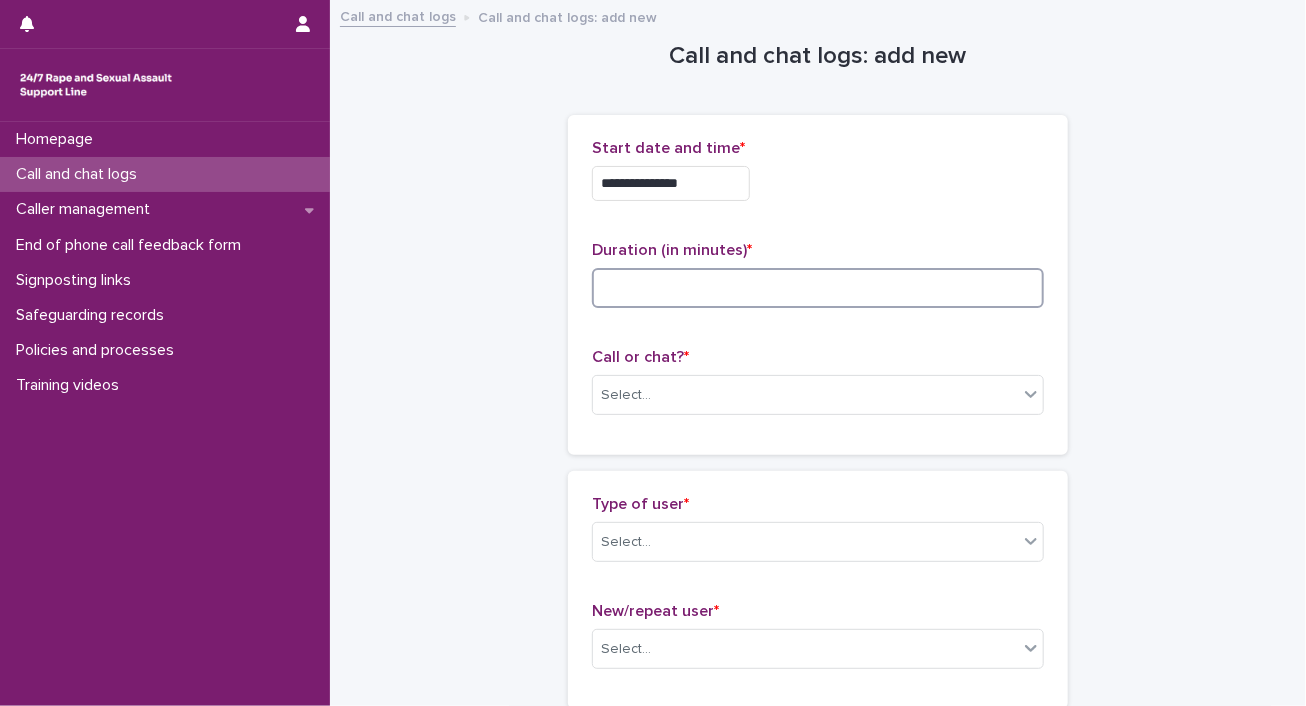 click at bounding box center (818, 288) 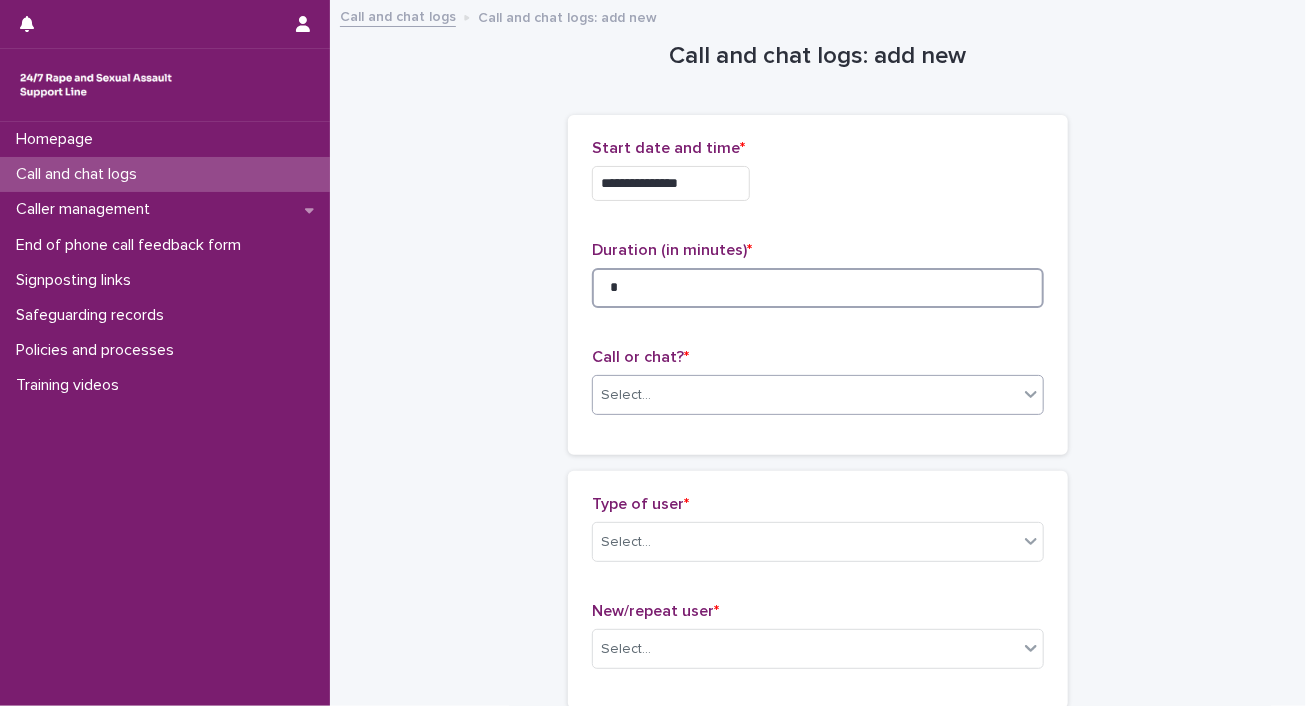 type on "*" 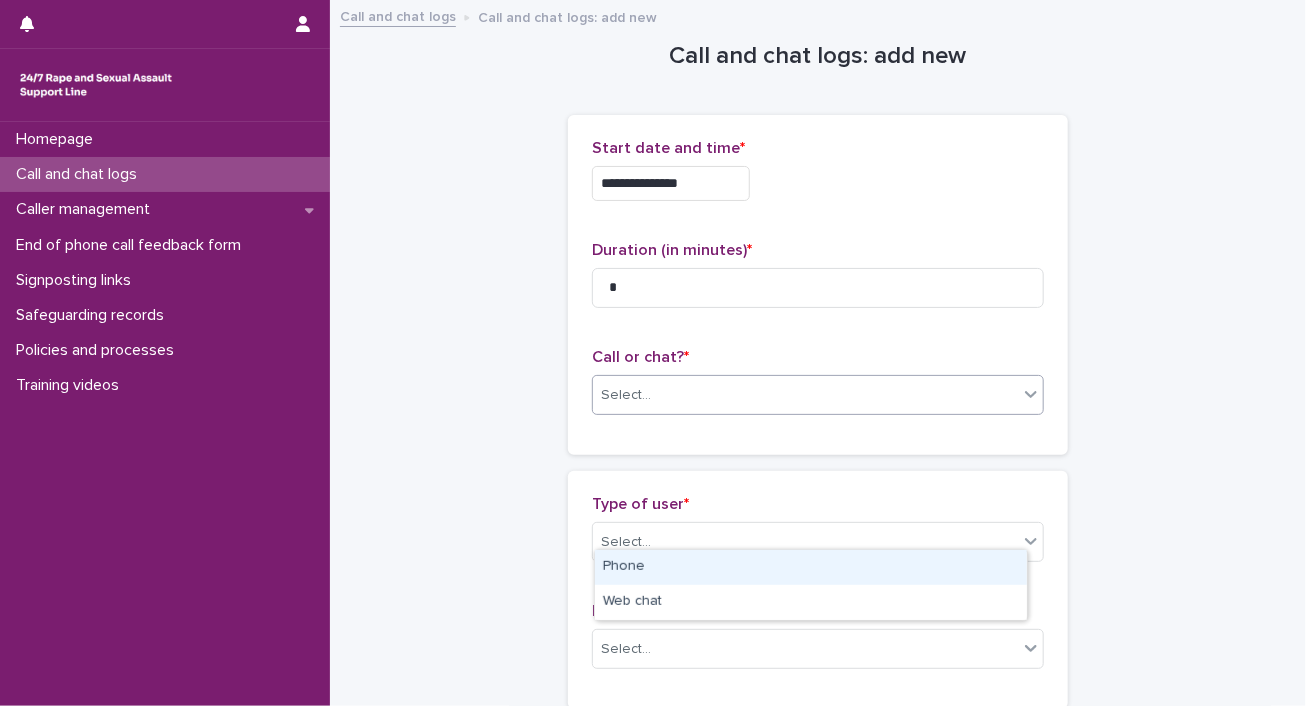 click on "Select..." at bounding box center [805, 395] 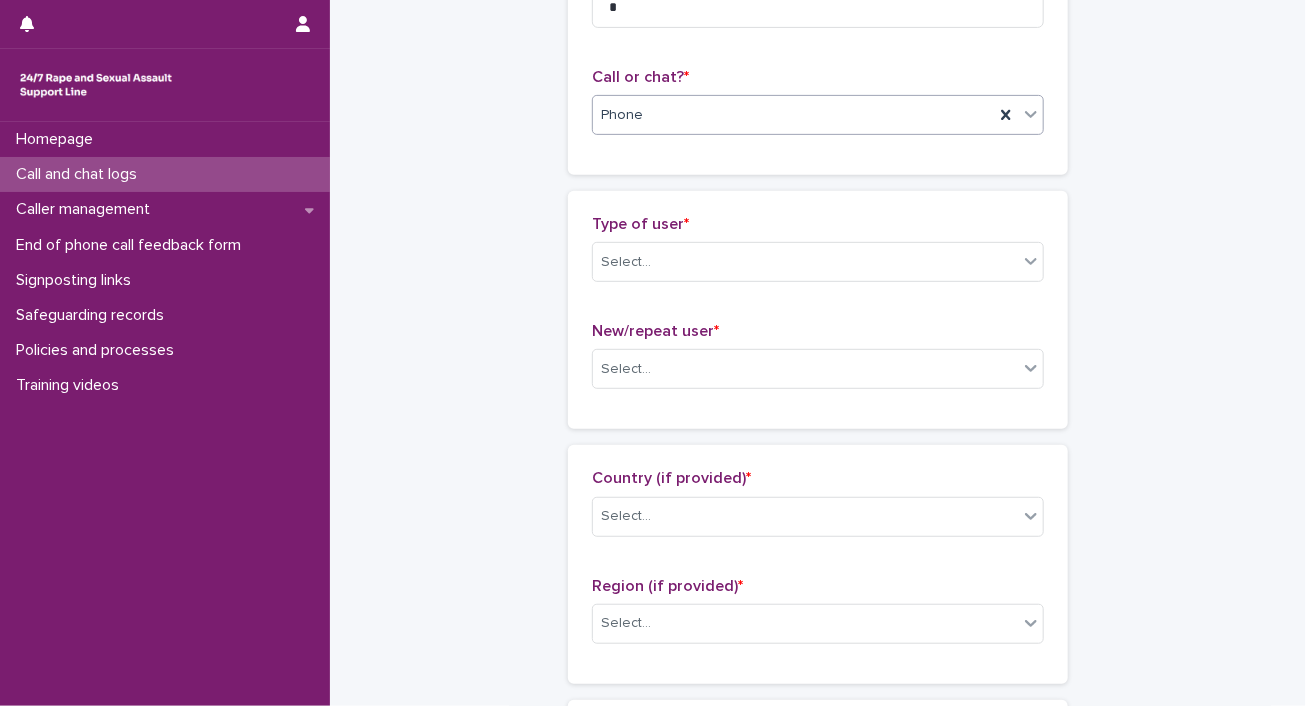 scroll, scrollTop: 282, scrollLeft: 0, axis: vertical 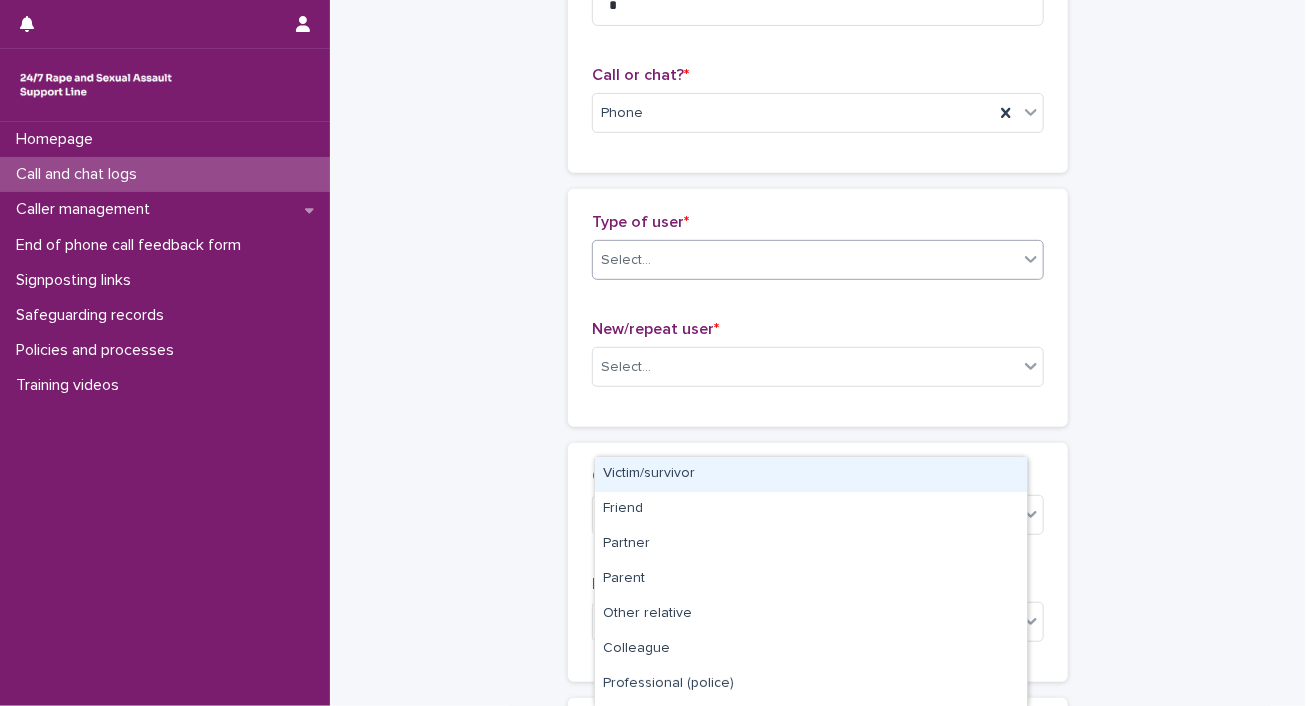 click on "Select..." at bounding box center (805, 260) 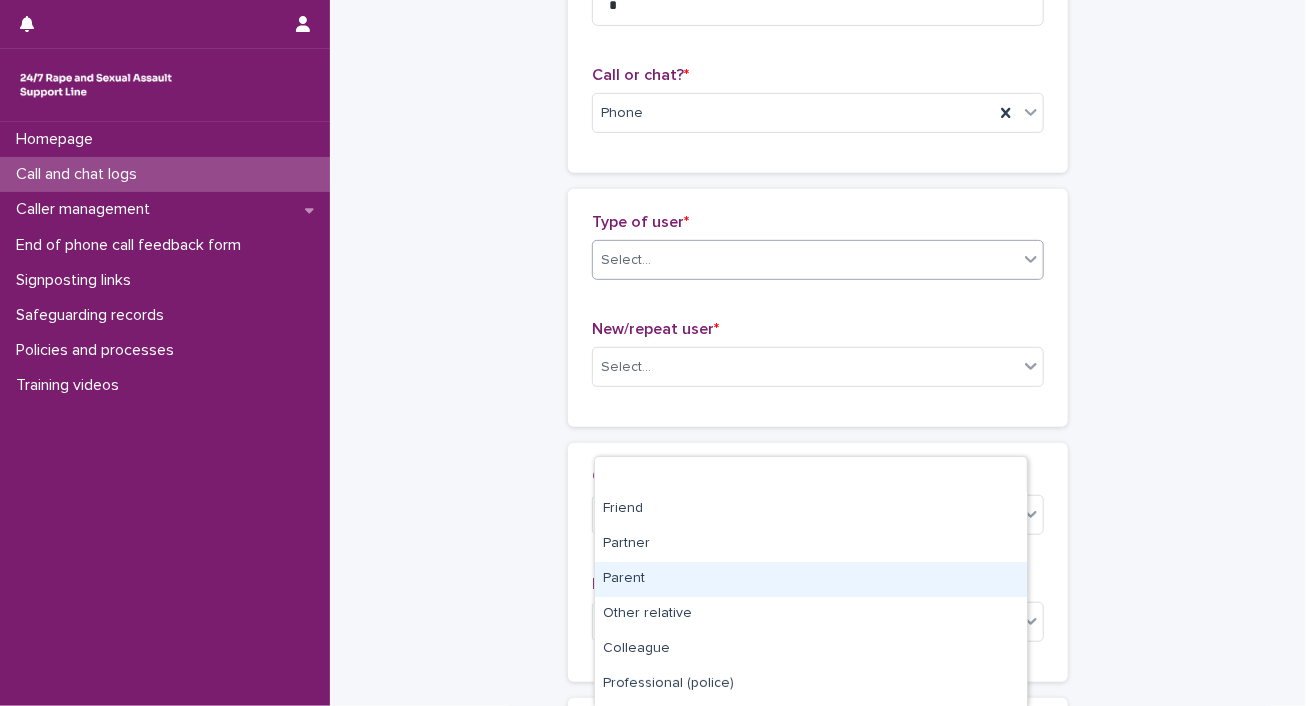 scroll, scrollTop: 274, scrollLeft: 0, axis: vertical 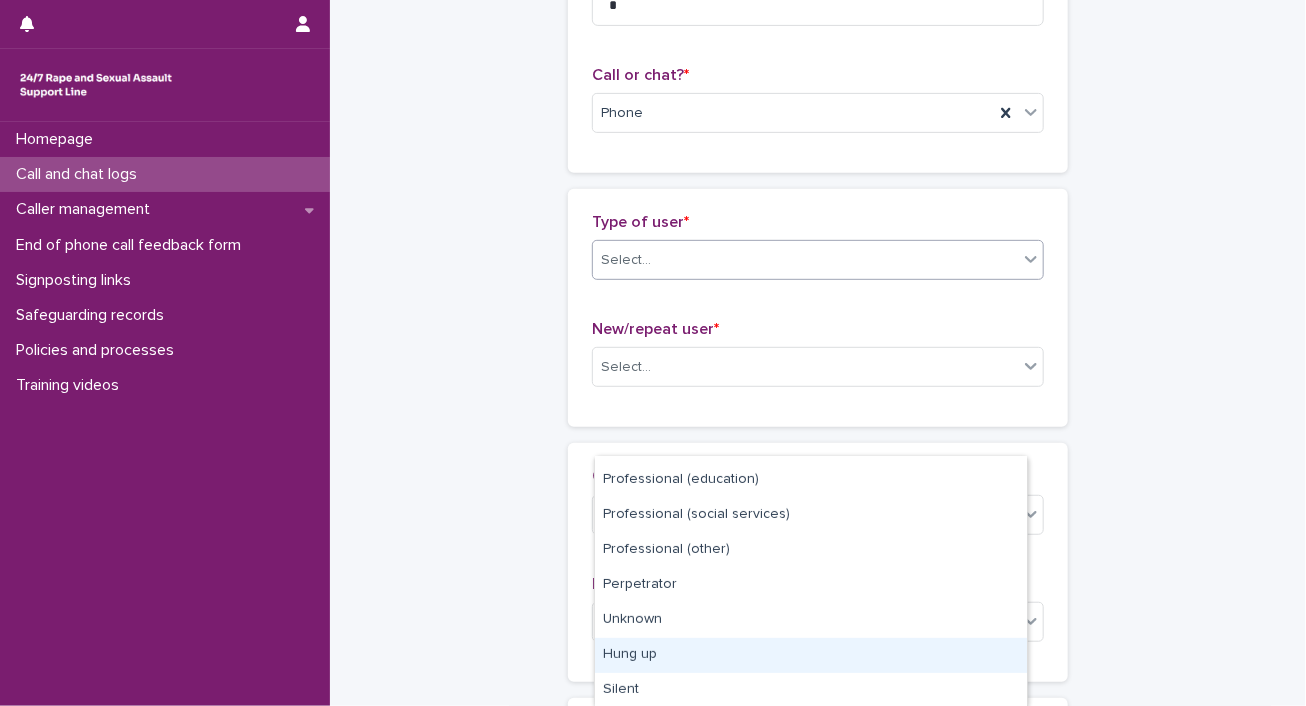 click on "Hung up" at bounding box center (811, 655) 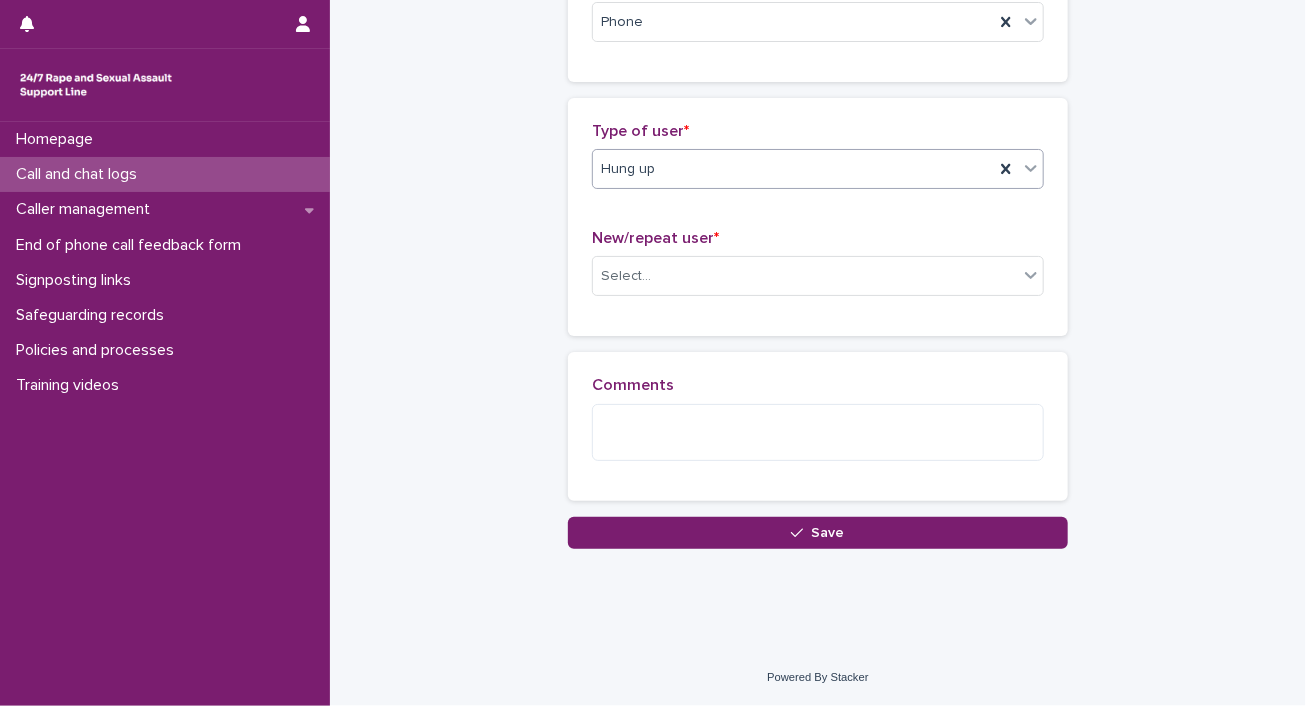 scroll, scrollTop: 461, scrollLeft: 0, axis: vertical 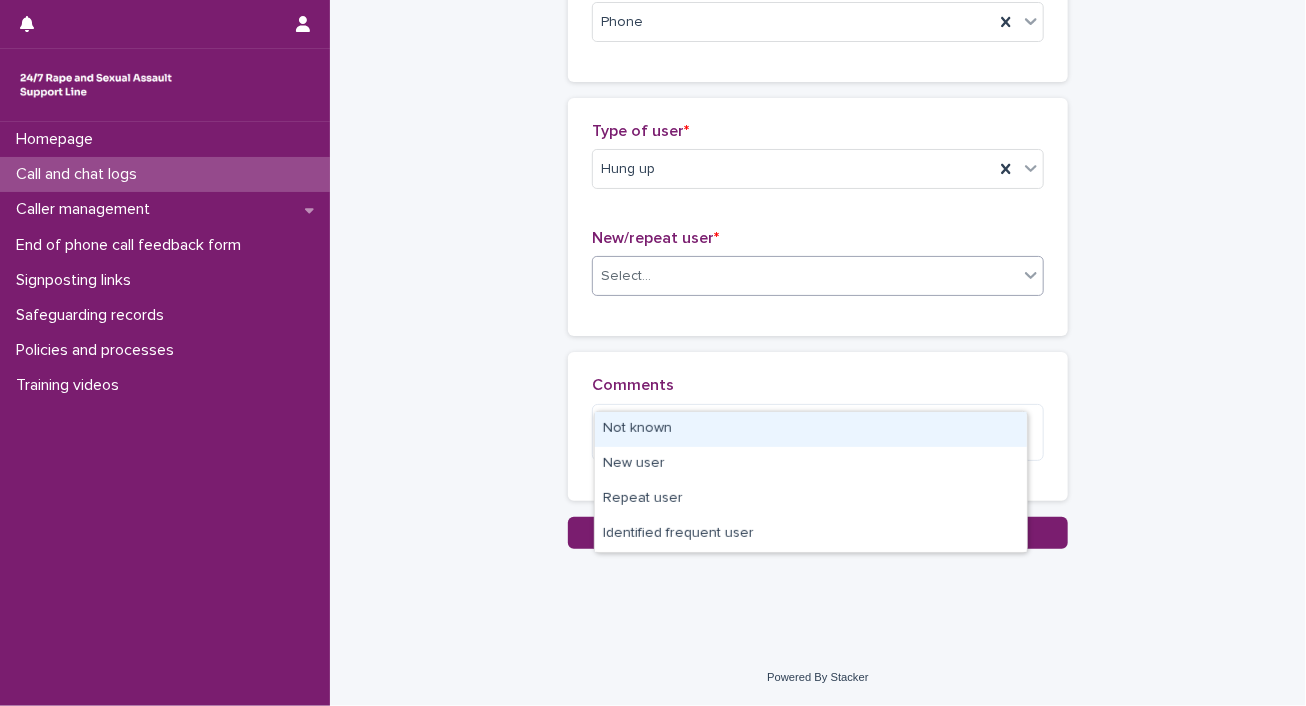 click on "Select..." at bounding box center (805, 276) 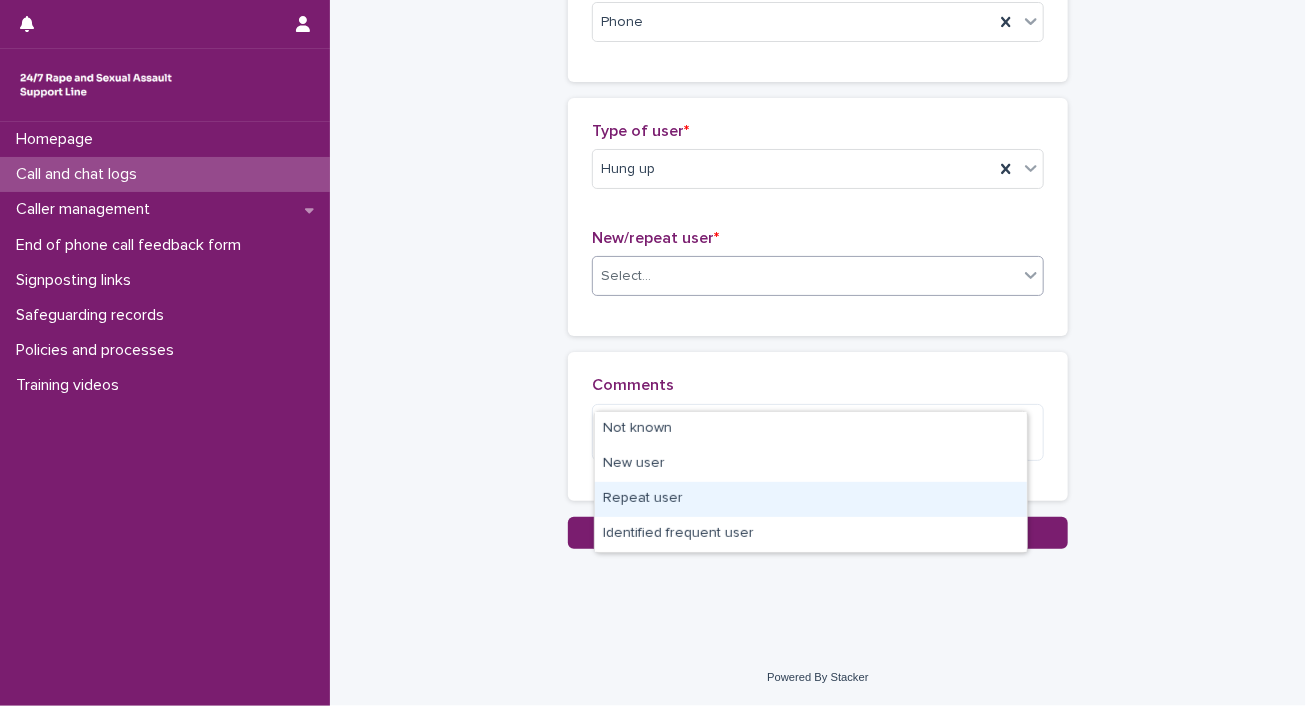 click on "Repeat user" at bounding box center [811, 499] 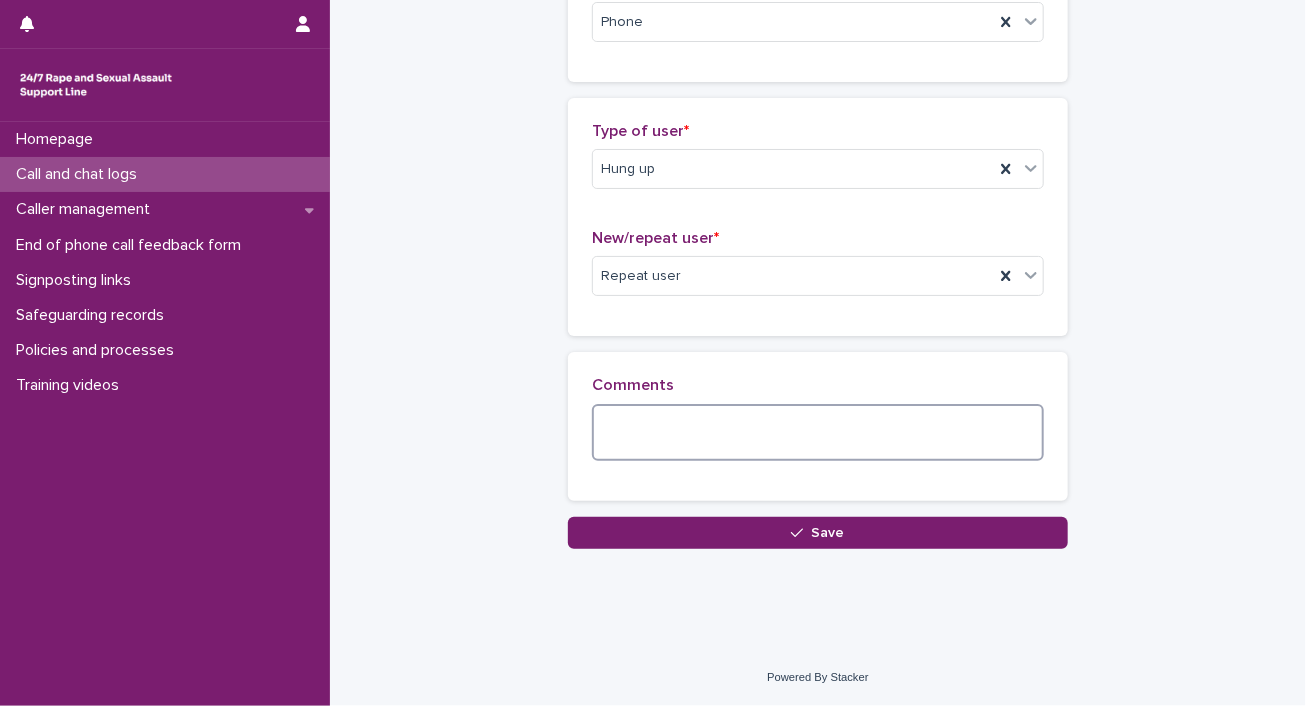 click at bounding box center [818, 433] 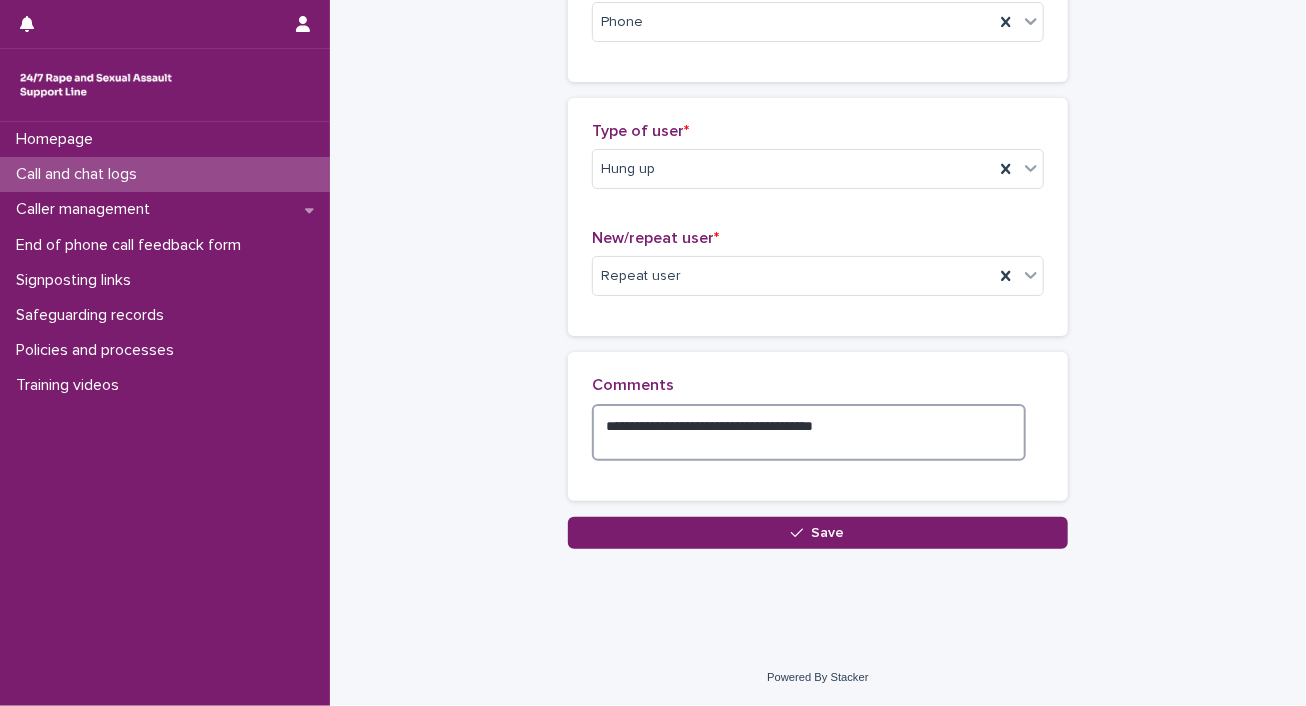 scroll, scrollTop: 643, scrollLeft: 0, axis: vertical 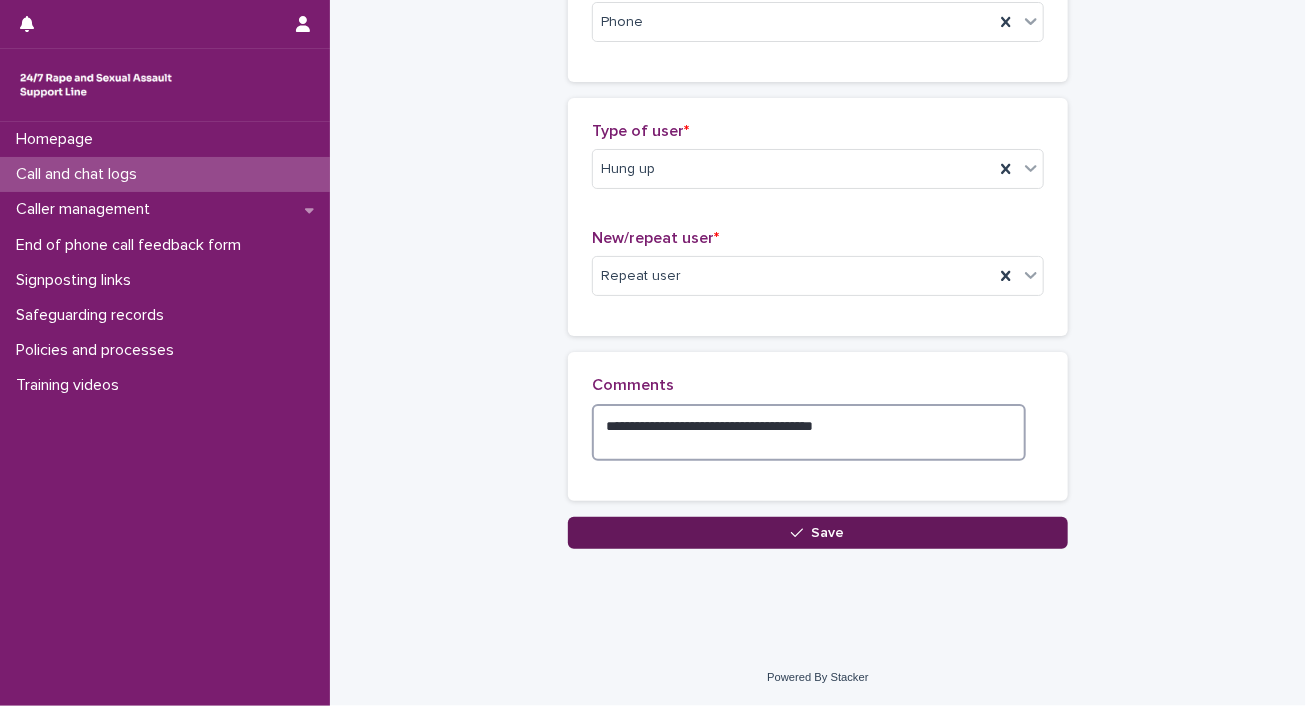 type on "**********" 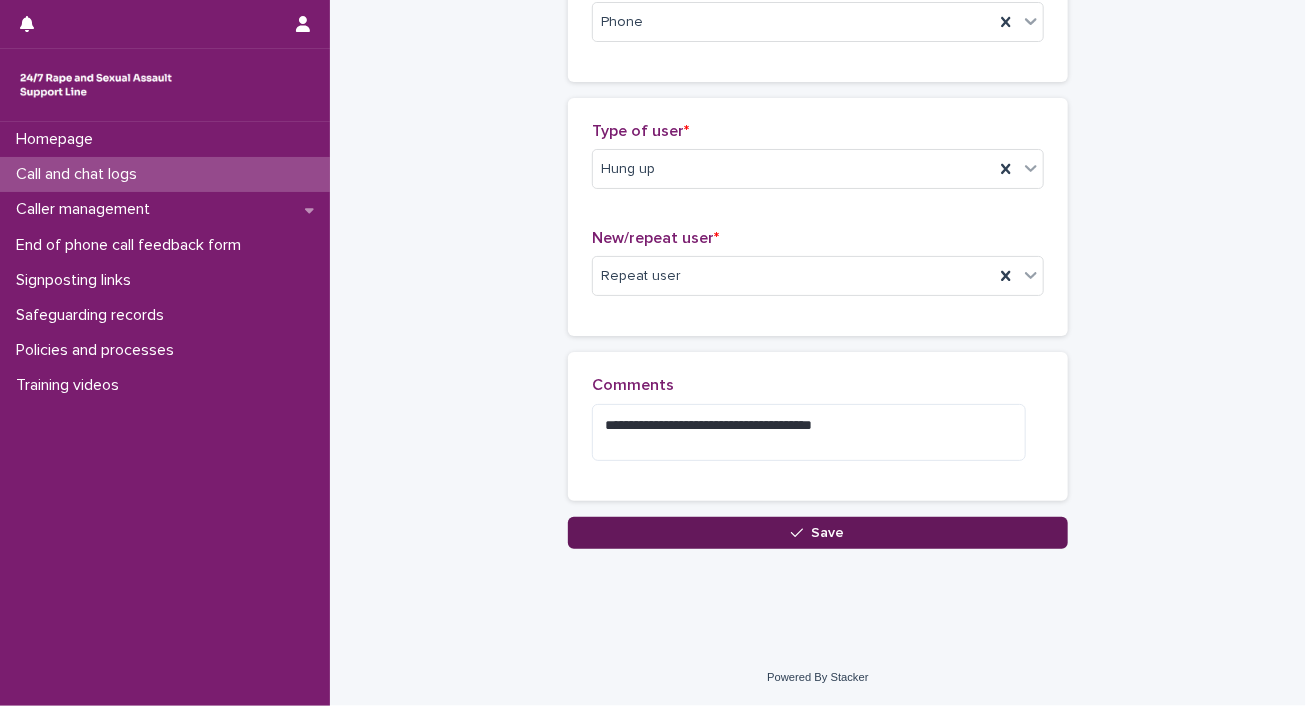click on "Save" at bounding box center (818, 533) 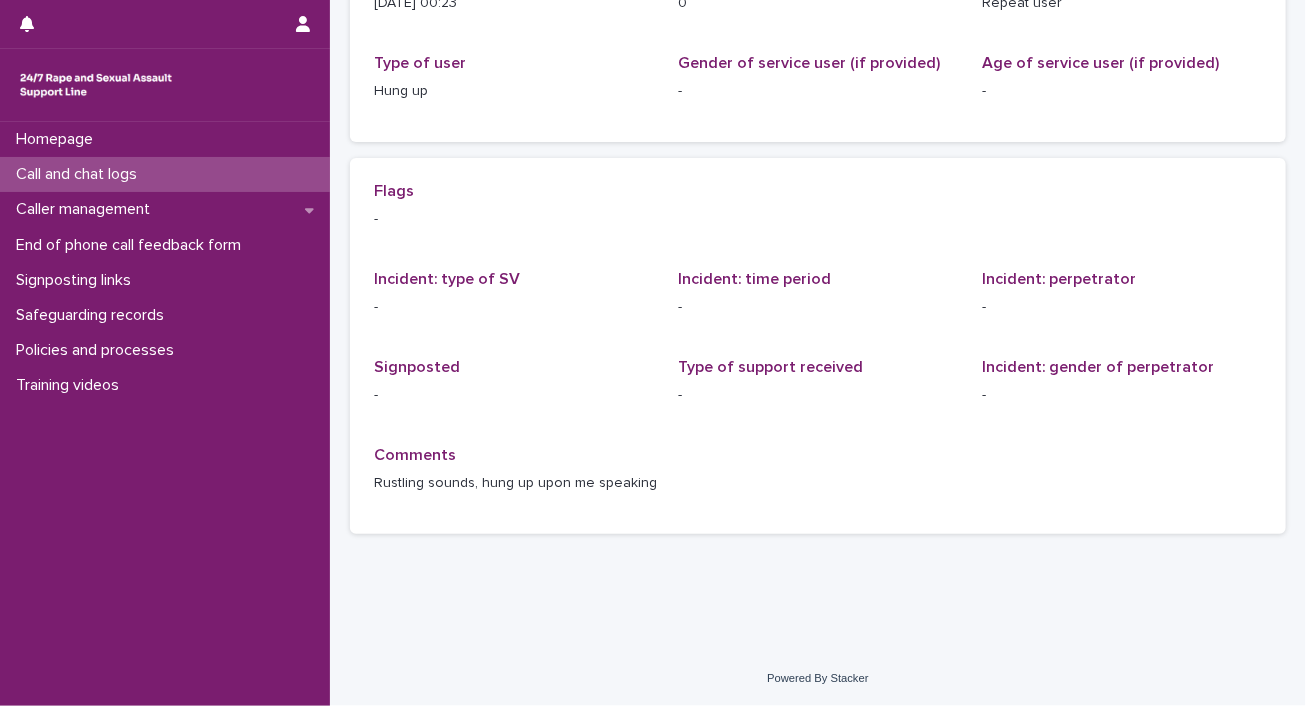 scroll, scrollTop: 0, scrollLeft: 0, axis: both 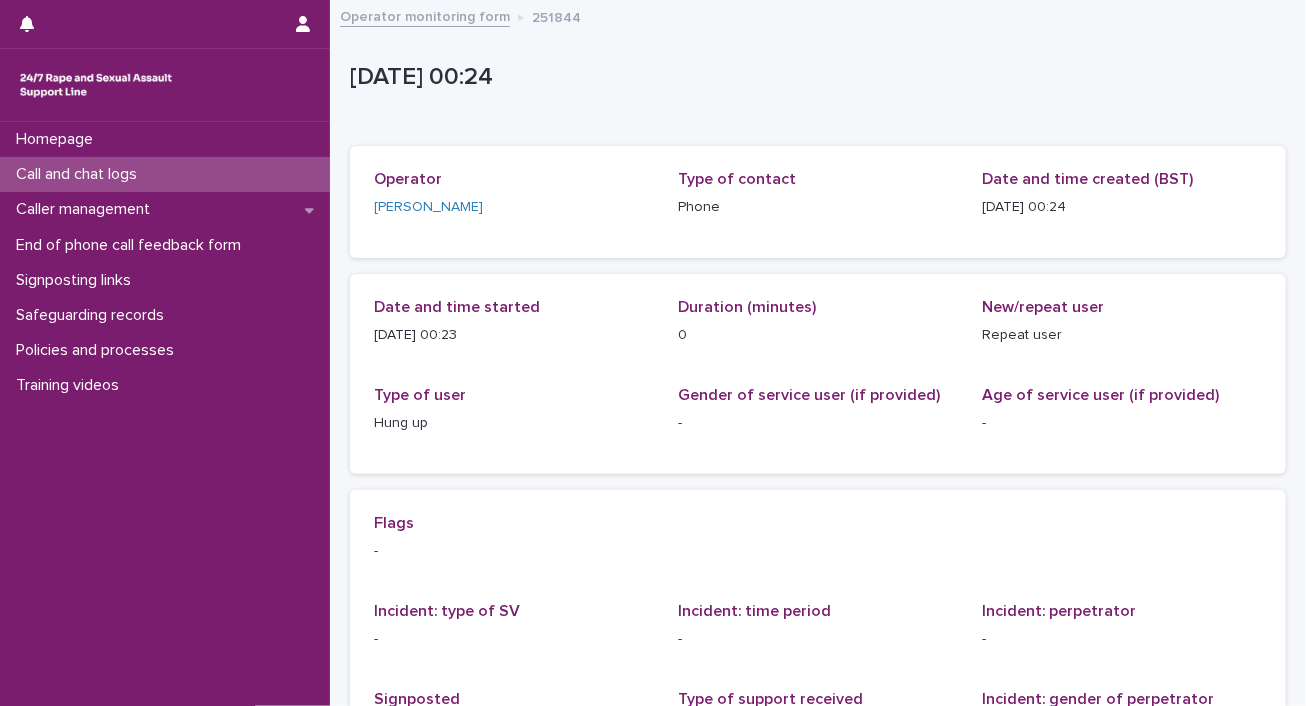 click on "Call and chat logs" at bounding box center (80, 174) 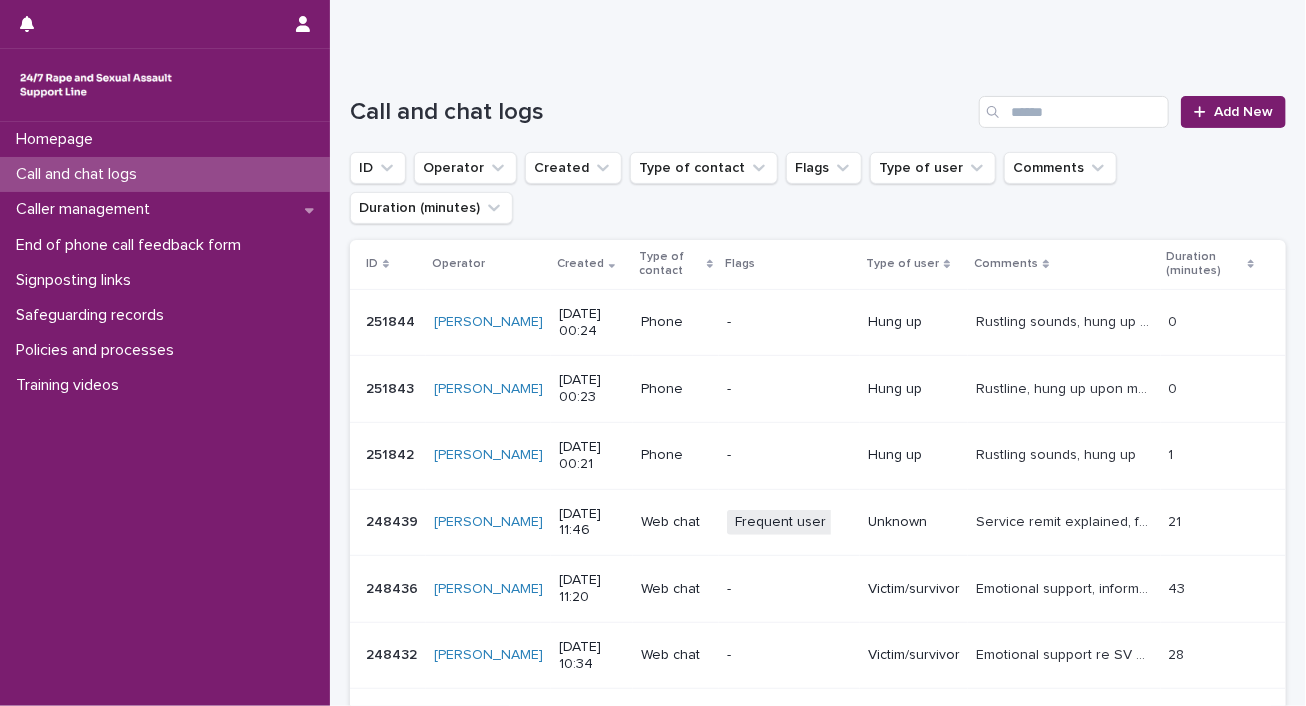 scroll, scrollTop: 144, scrollLeft: 0, axis: vertical 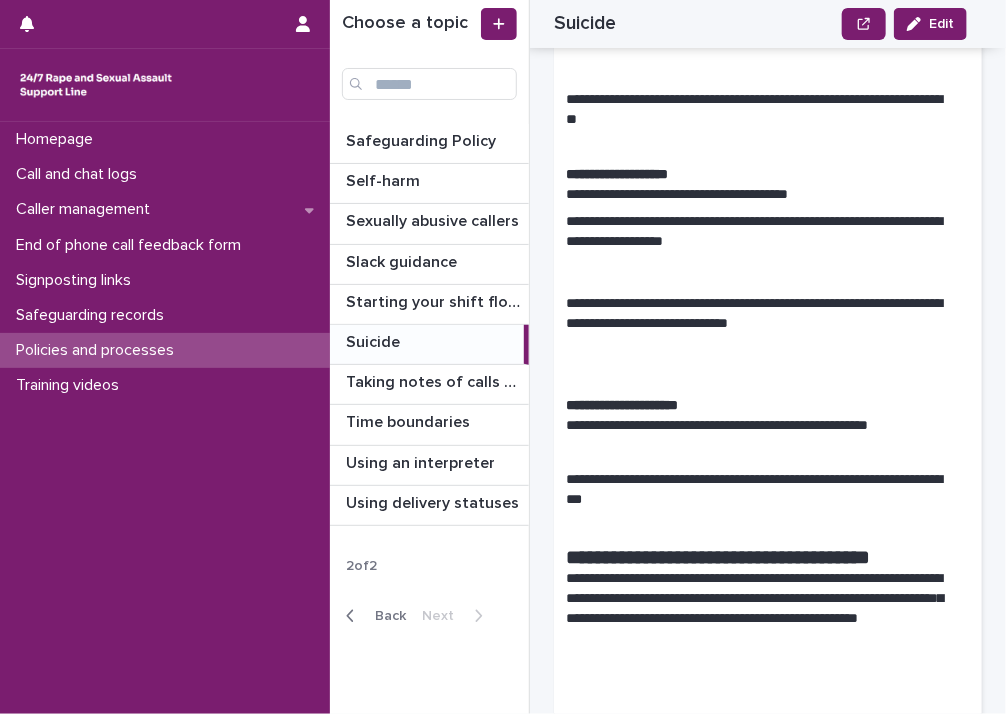 click on "**********" at bounding box center (756, 117) 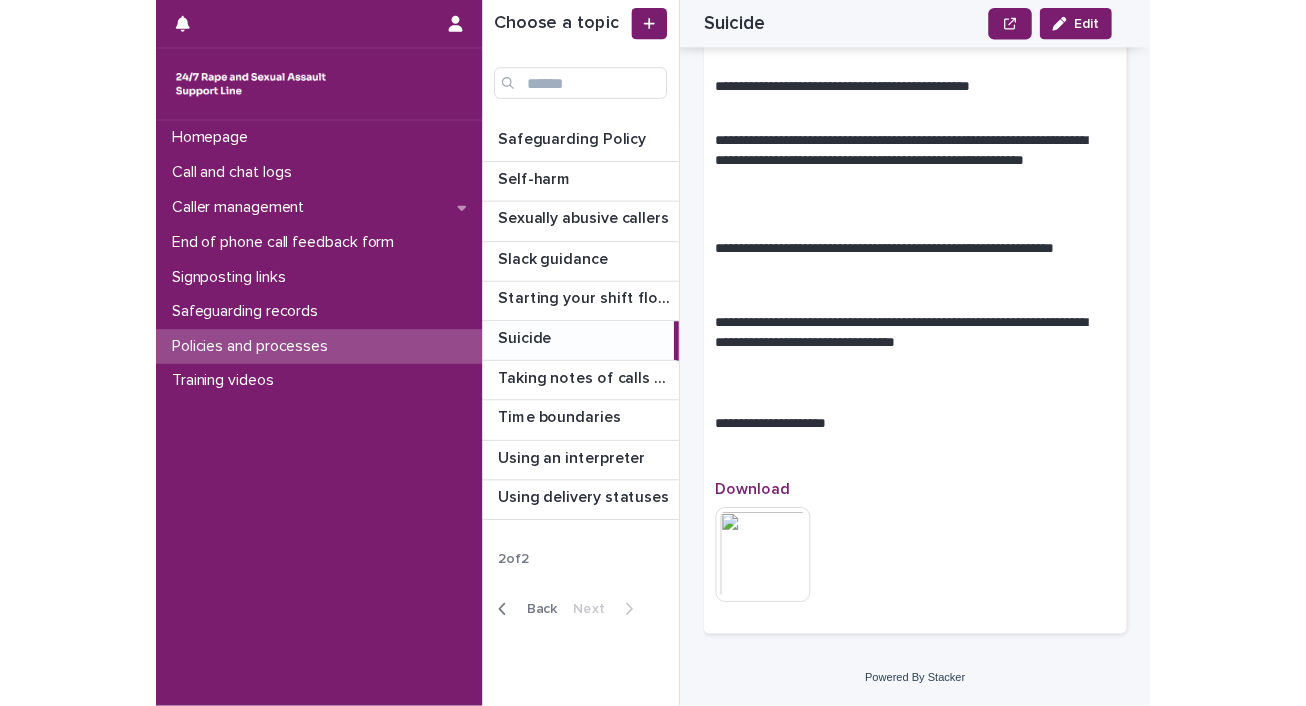 scroll, scrollTop: 5228, scrollLeft: 0, axis: vertical 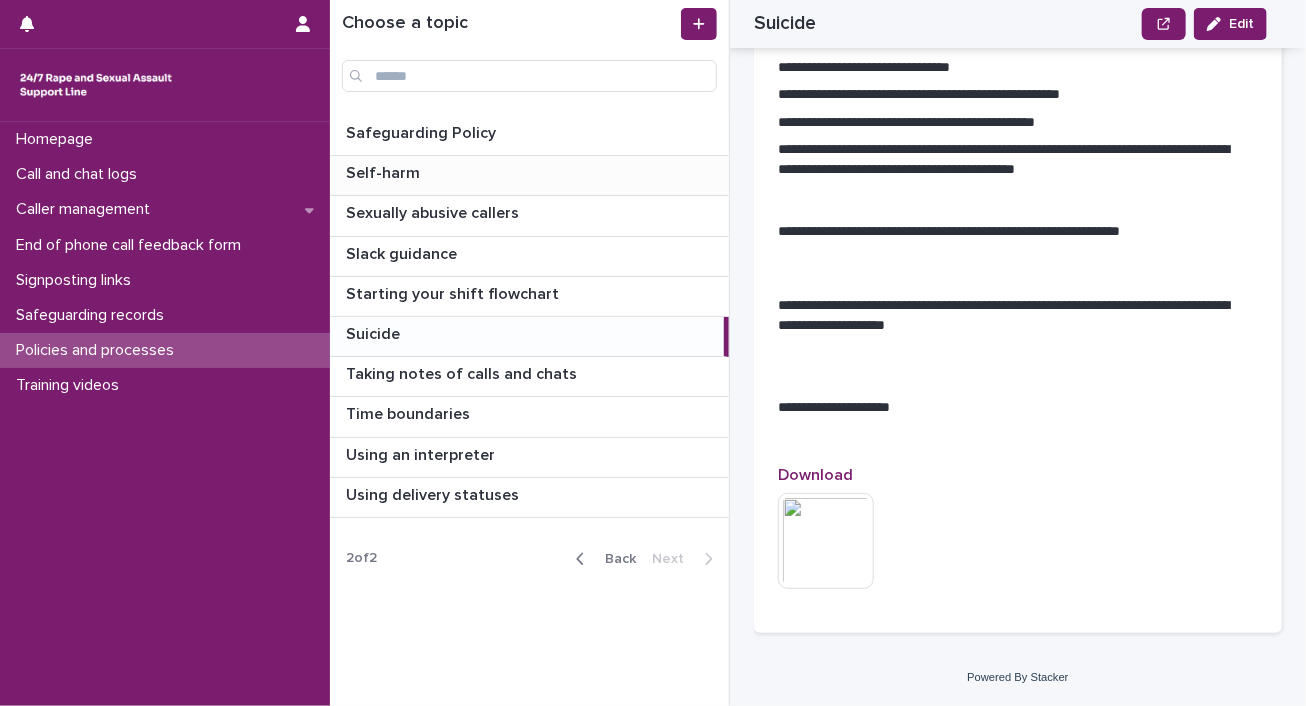 click at bounding box center (533, 173) 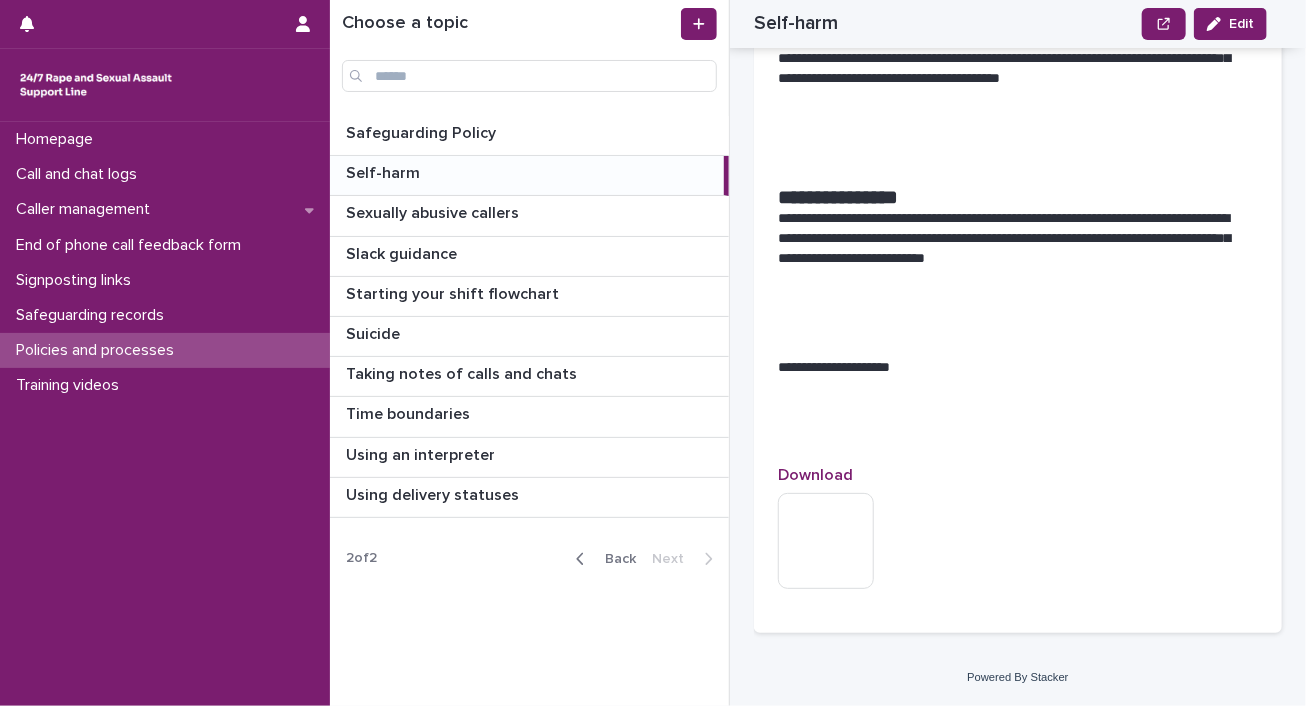 scroll, scrollTop: 2045, scrollLeft: 0, axis: vertical 